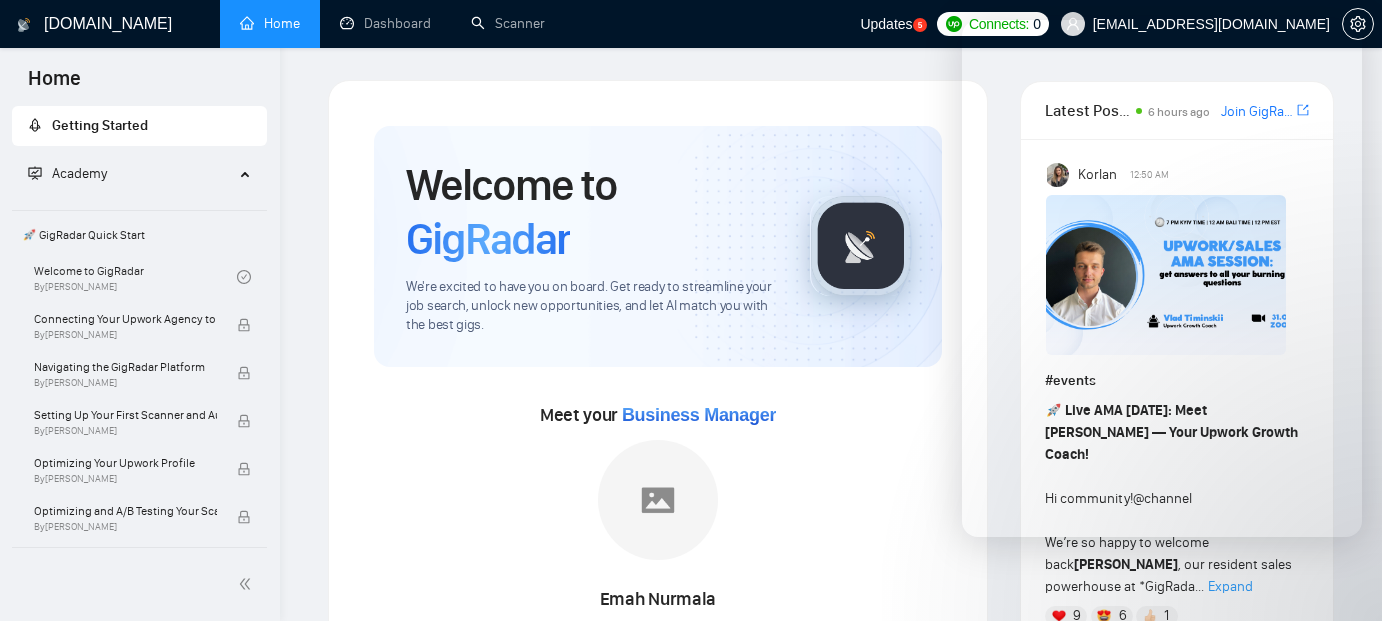 scroll, scrollTop: 0, scrollLeft: 0, axis: both 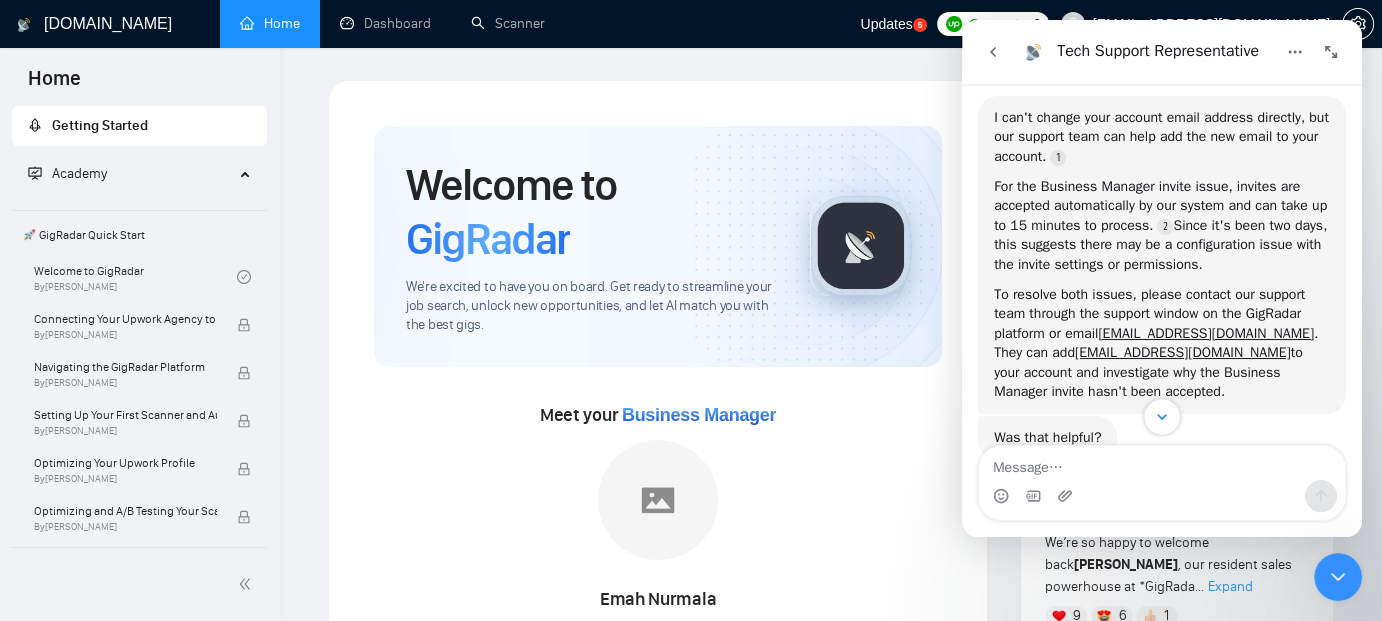 click 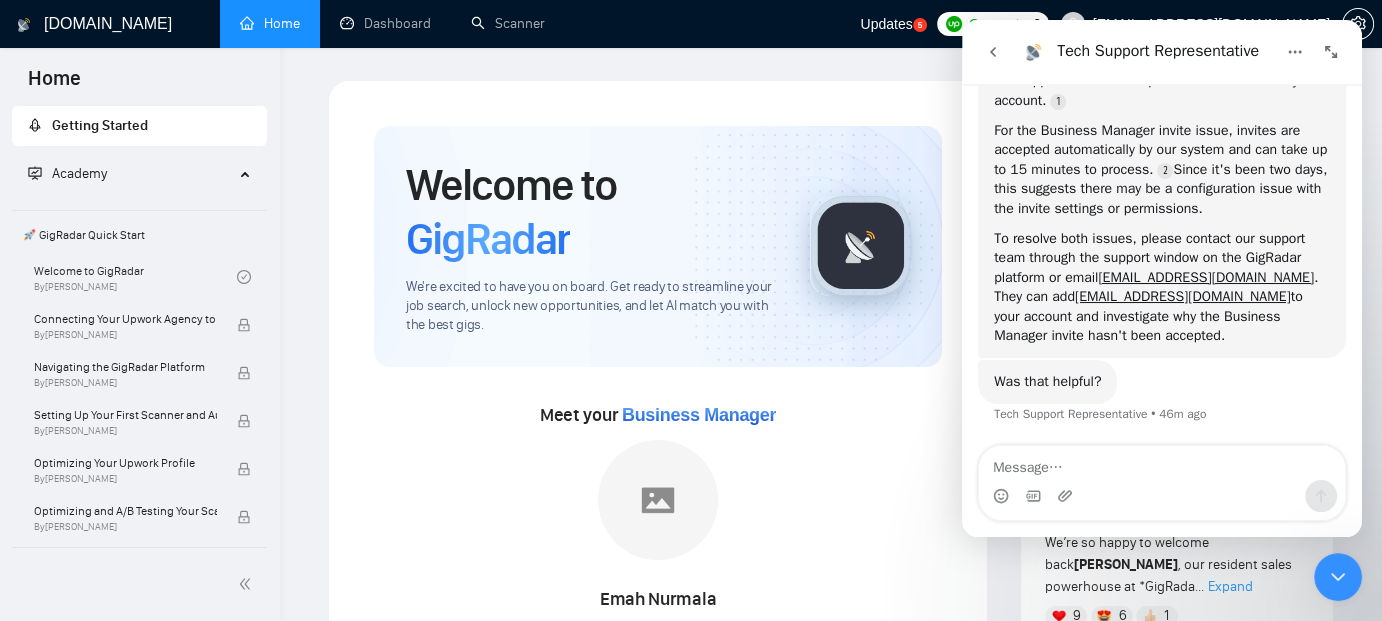 click on "Tech Support Representative    •   46m ago" at bounding box center [1100, 414] 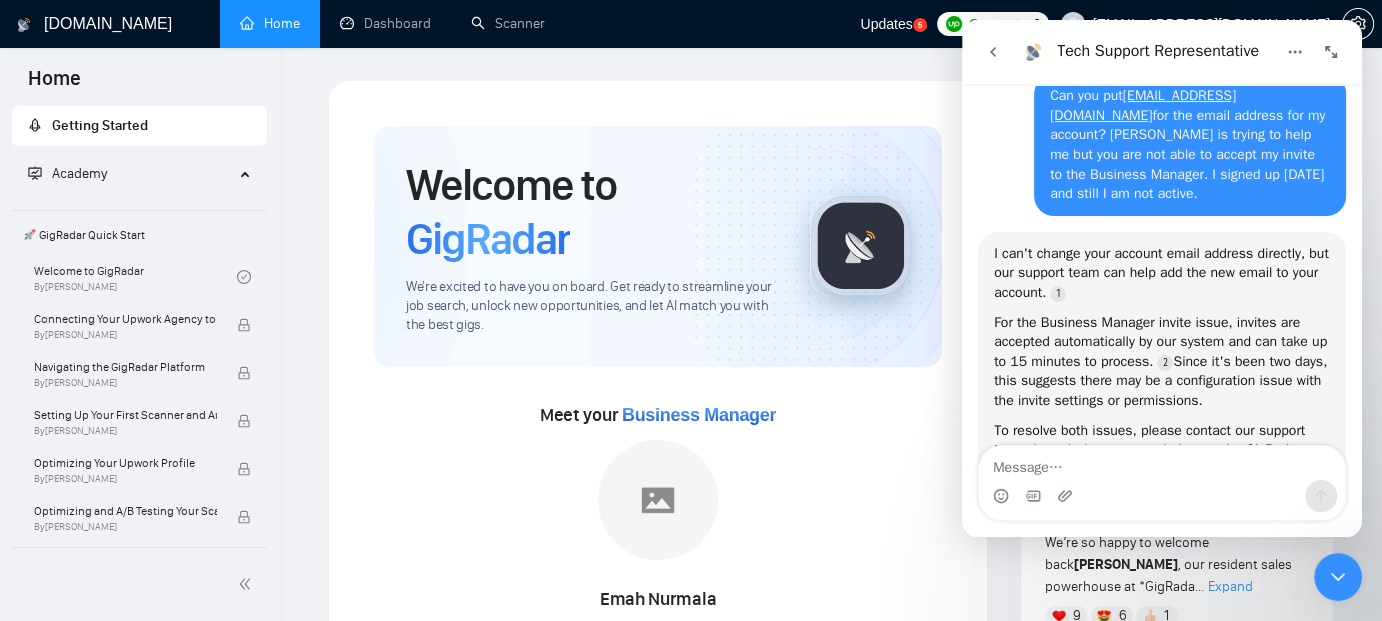 scroll, scrollTop: 122, scrollLeft: 0, axis: vertical 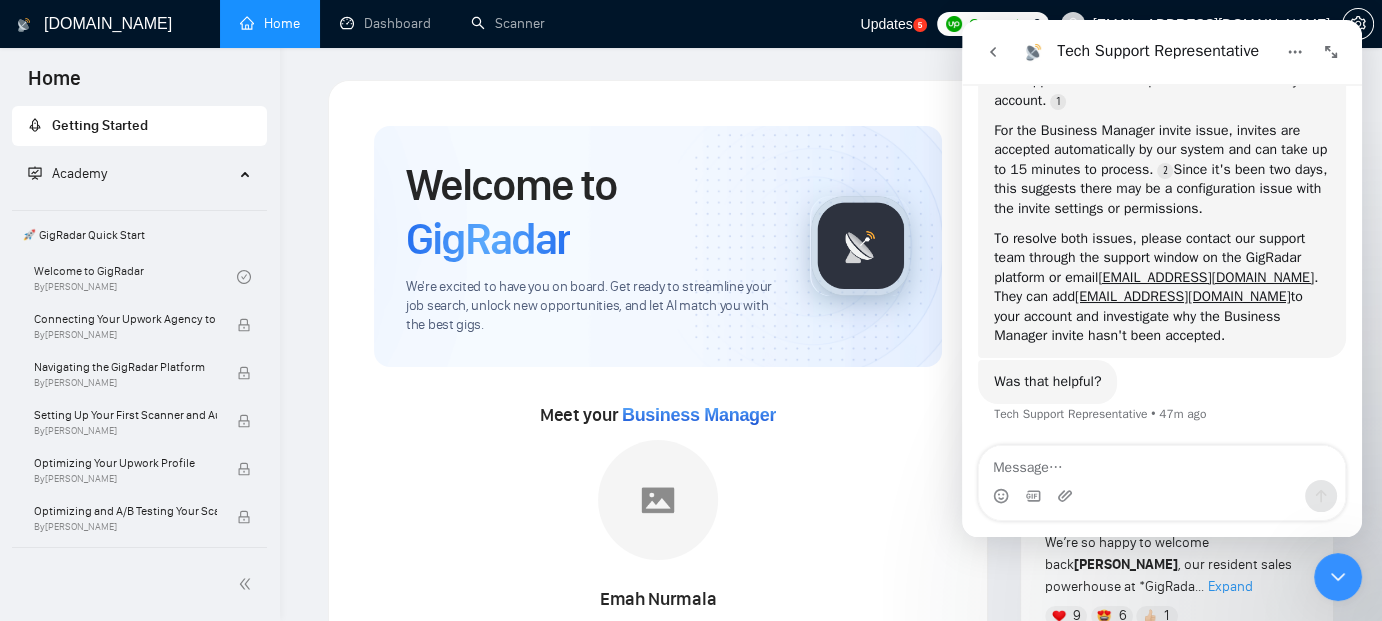 drag, startPoint x: 1355, startPoint y: 247, endPoint x: 2324, endPoint y: 352, distance: 974.67224 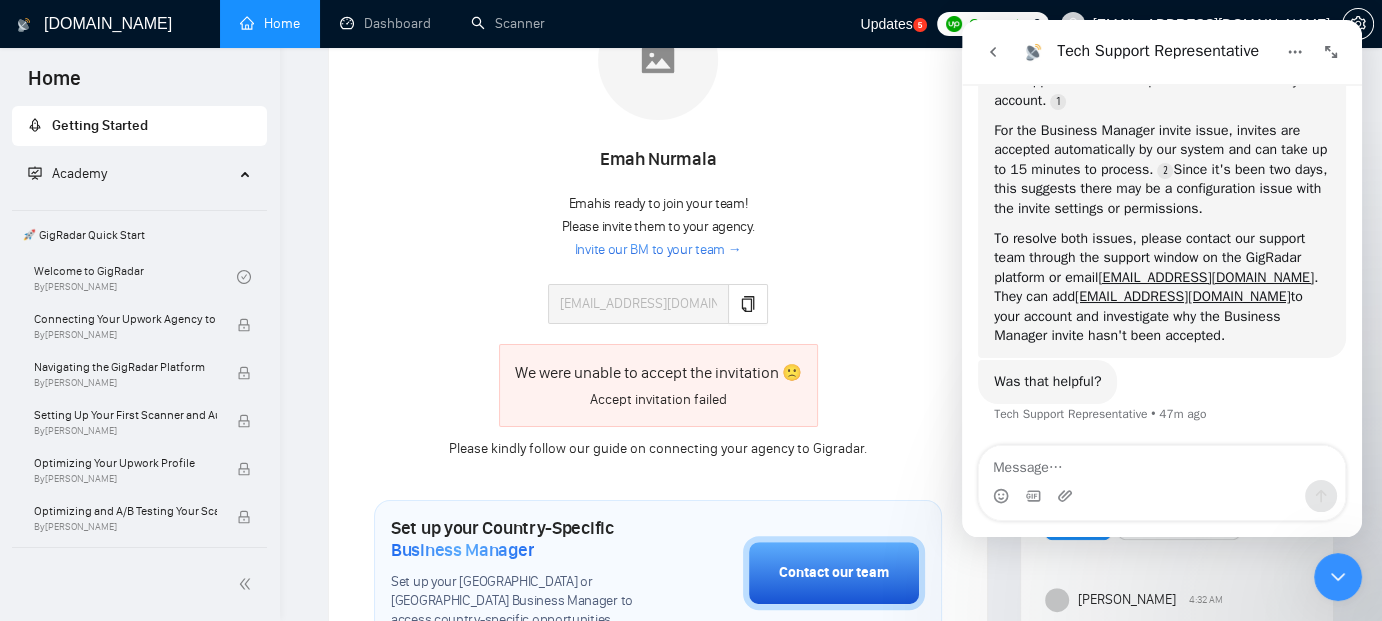 scroll, scrollTop: 480, scrollLeft: 0, axis: vertical 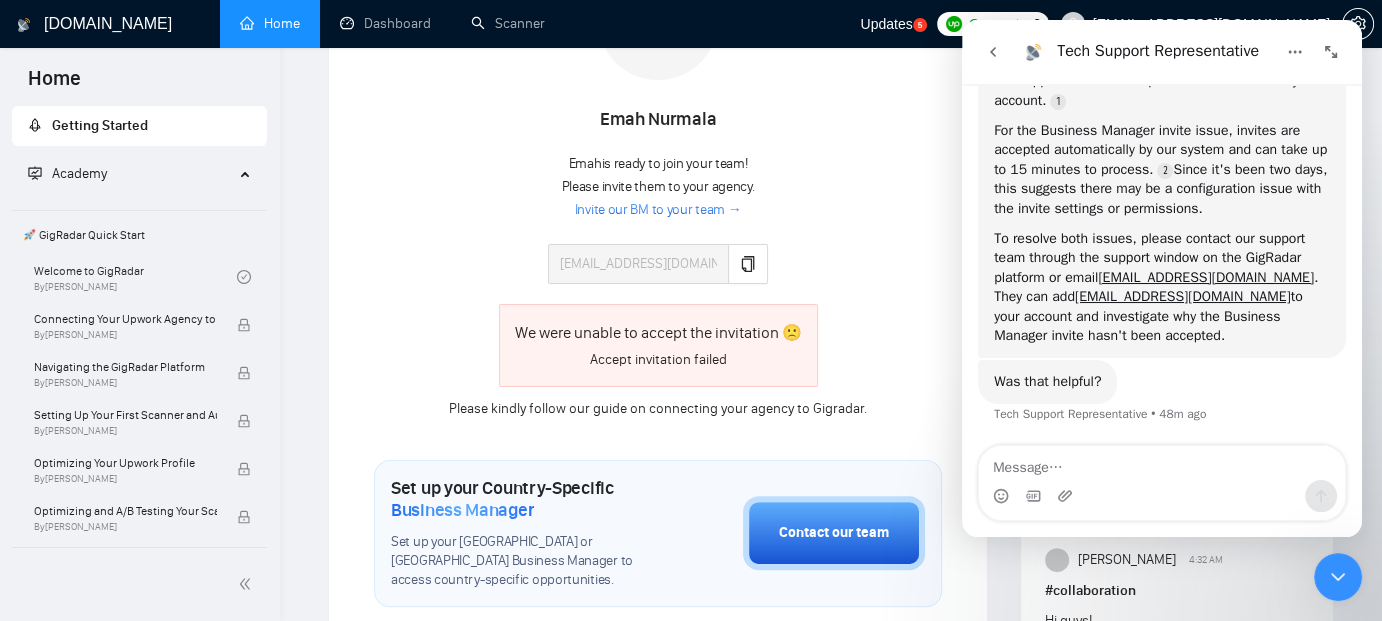 click on "Invite our BM to your team →" at bounding box center (658, 210) 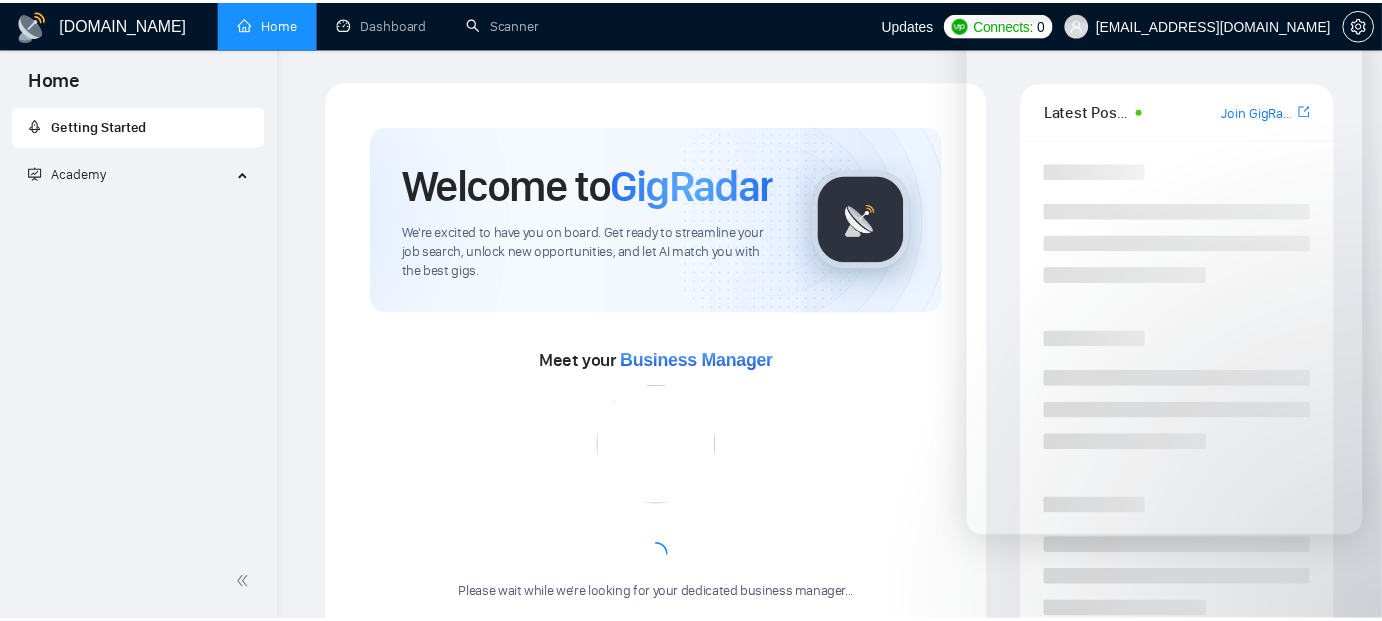 scroll, scrollTop: 520, scrollLeft: 0, axis: vertical 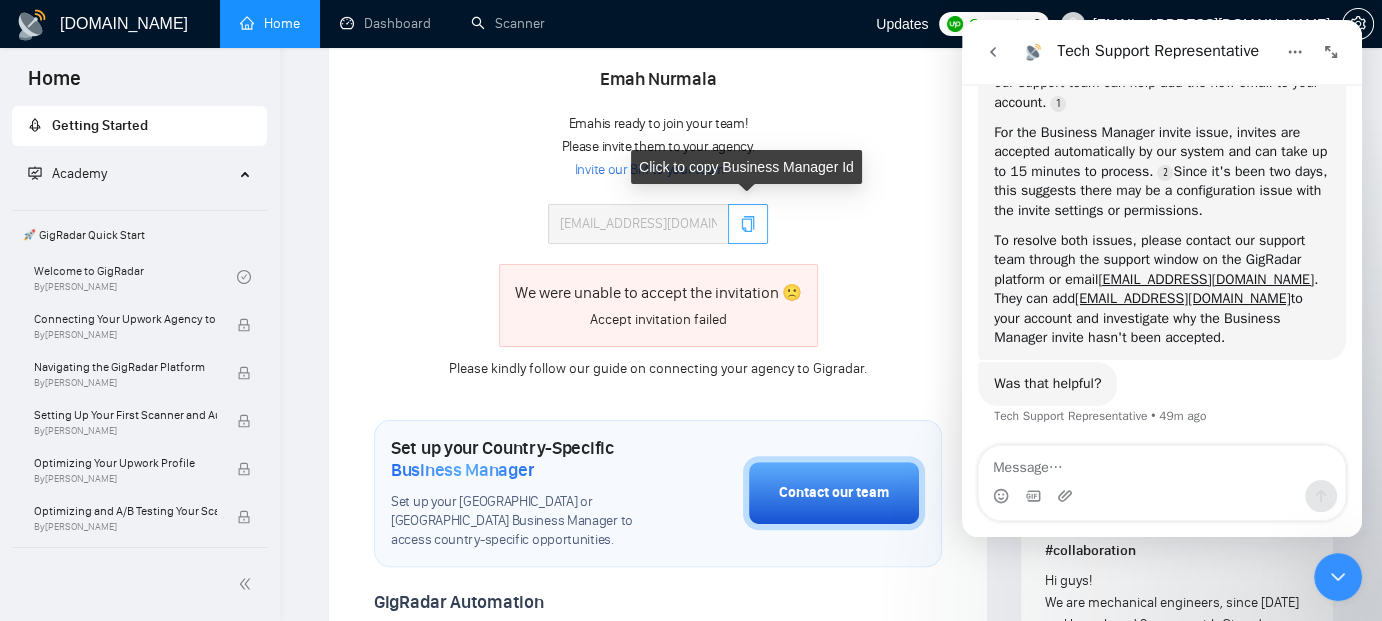click 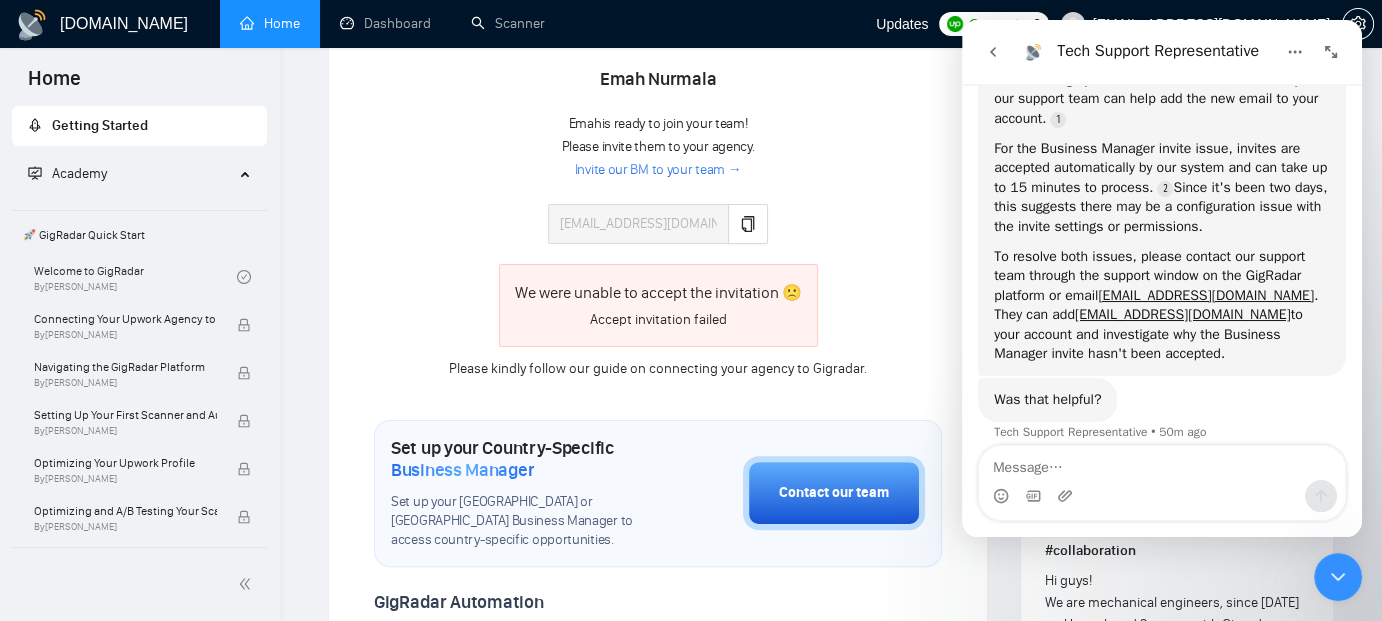 scroll, scrollTop: 304, scrollLeft: 0, axis: vertical 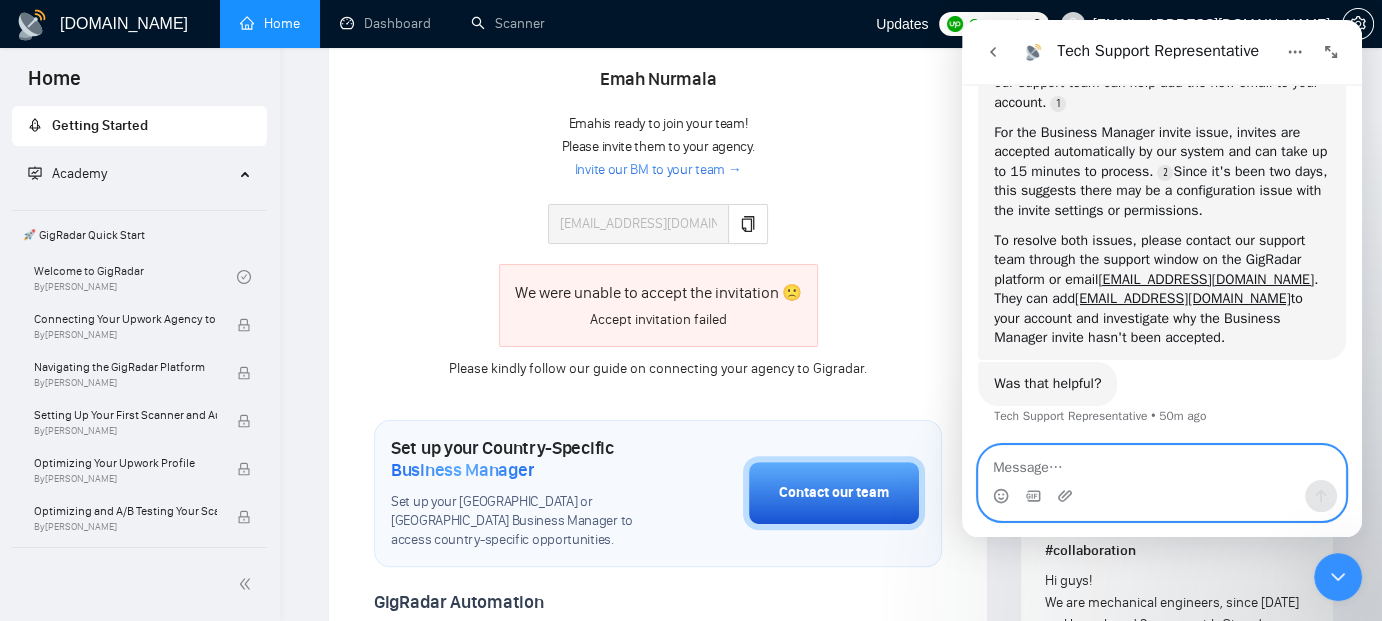 click at bounding box center [1162, 463] 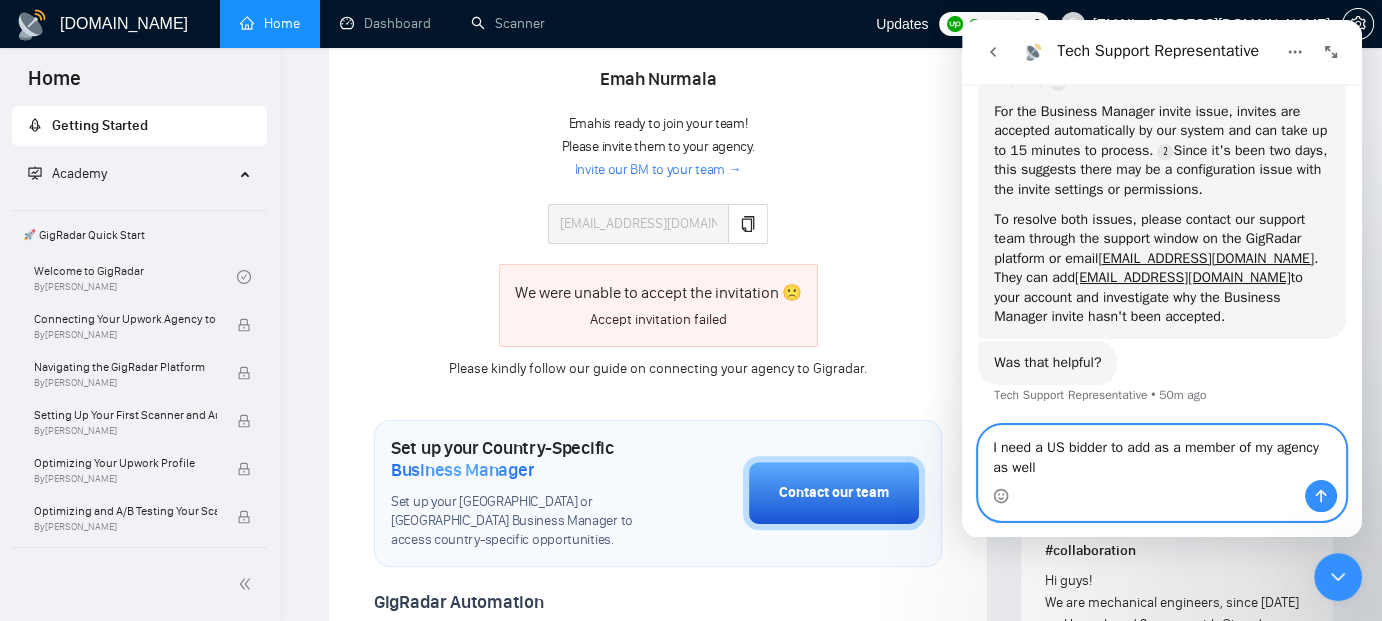 type on "I need a US bidder to add as a member of my agency as well." 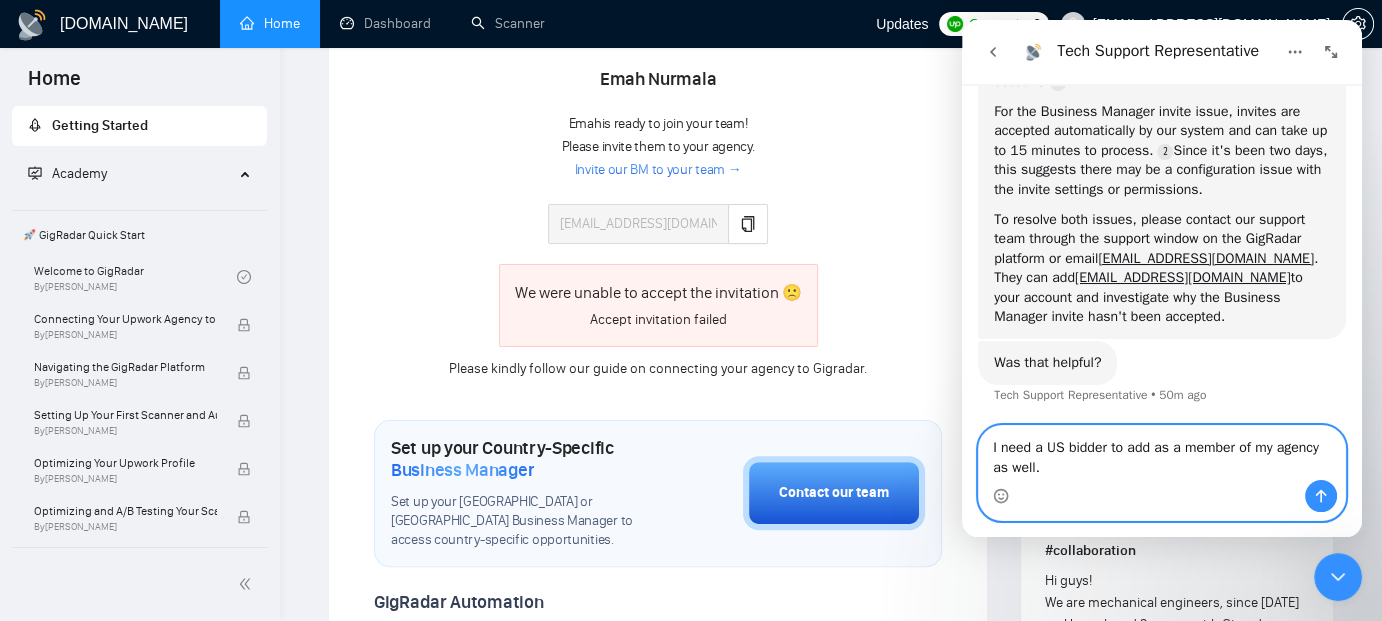 type 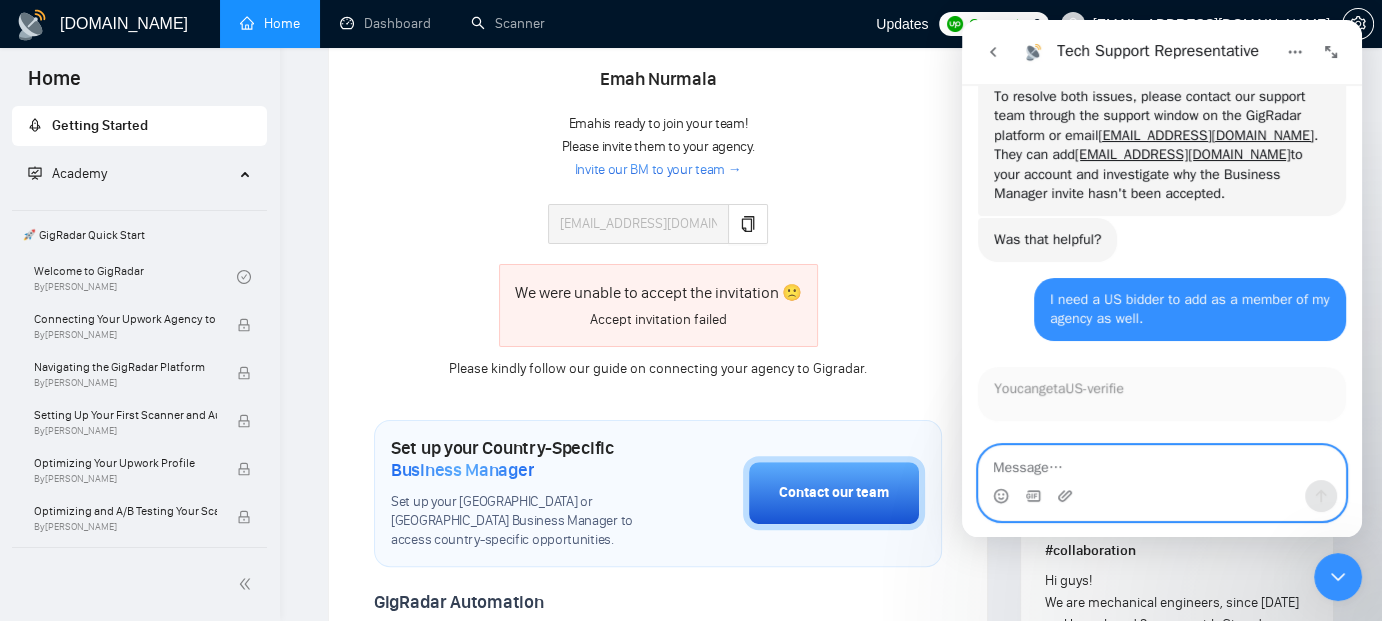 scroll, scrollTop: 453, scrollLeft: 0, axis: vertical 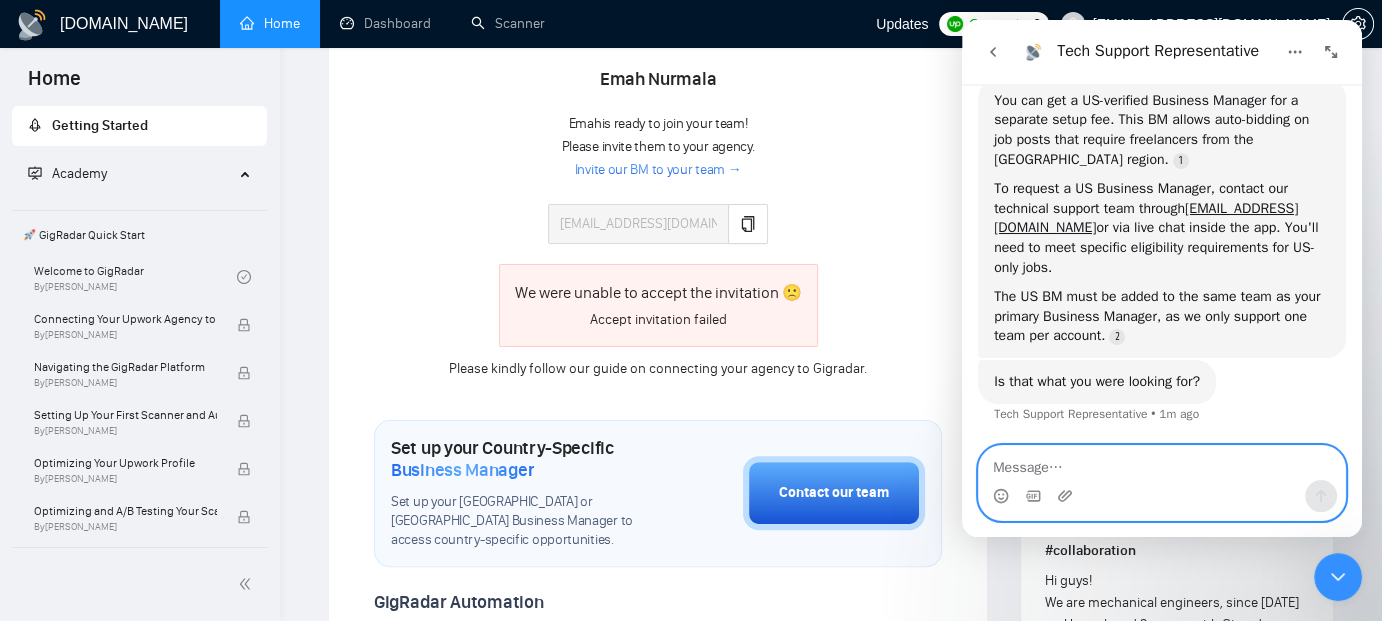 click at bounding box center [1162, 463] 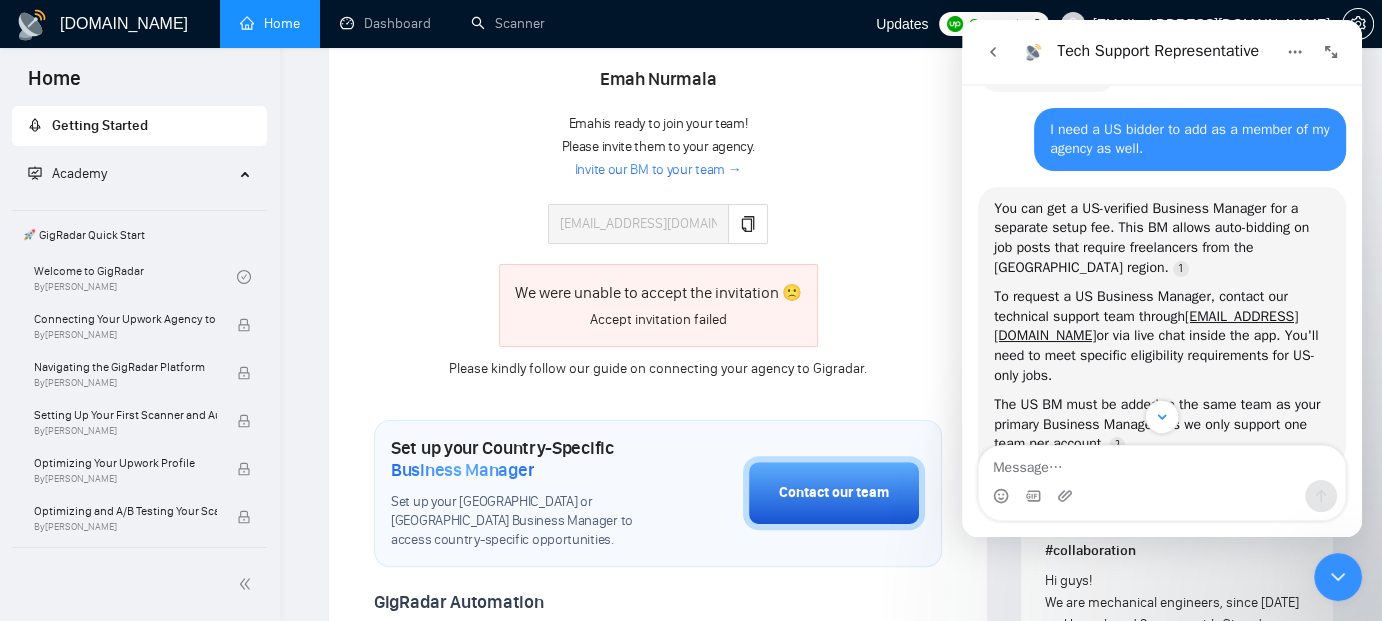 scroll, scrollTop: 661, scrollLeft: 0, axis: vertical 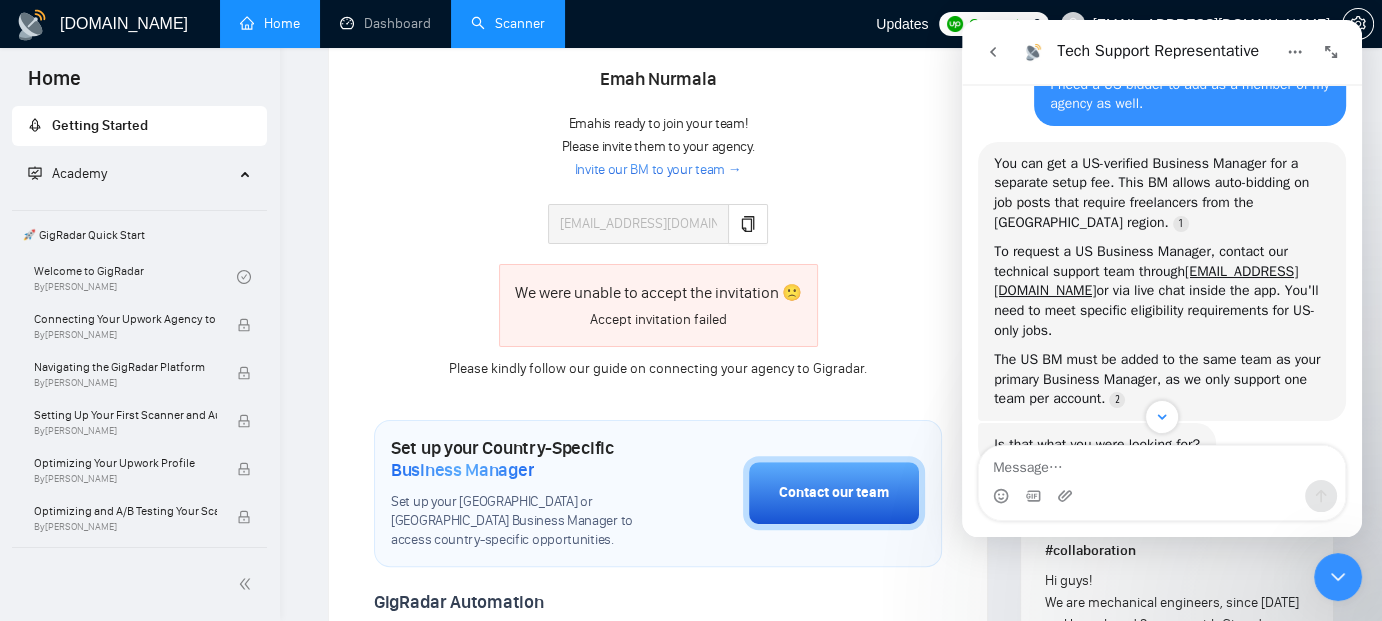 click on "Scanner" at bounding box center [508, 23] 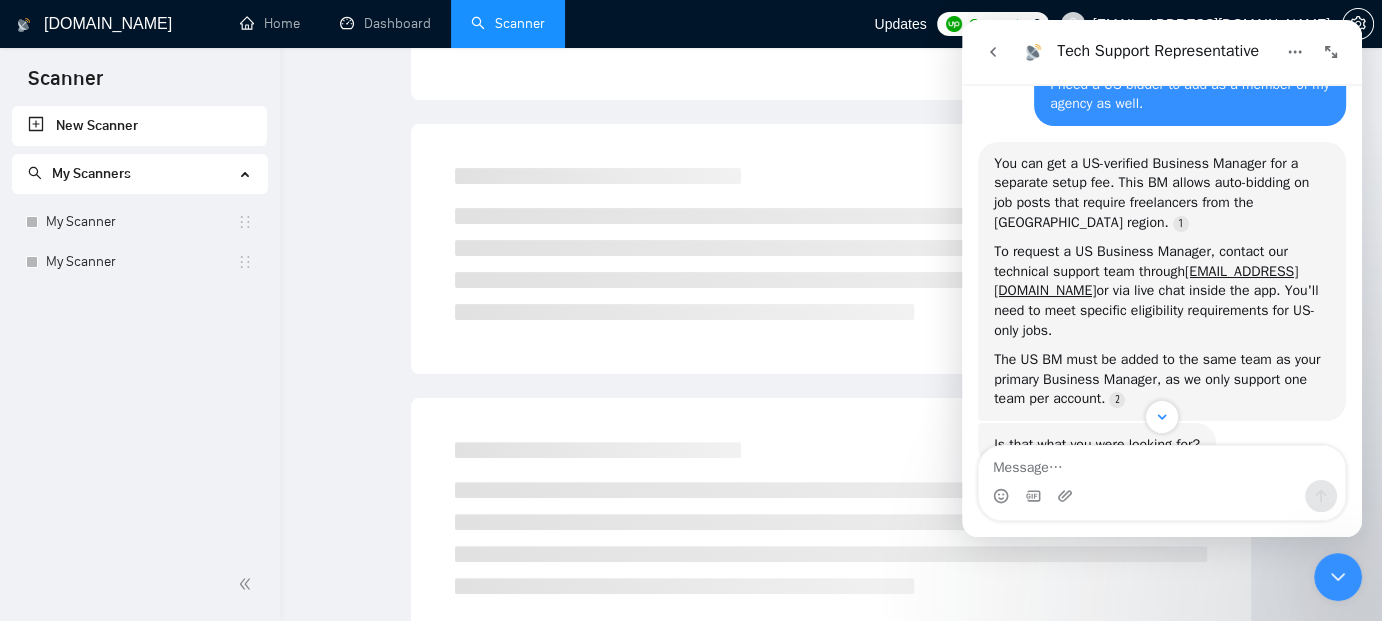 scroll, scrollTop: 0, scrollLeft: 0, axis: both 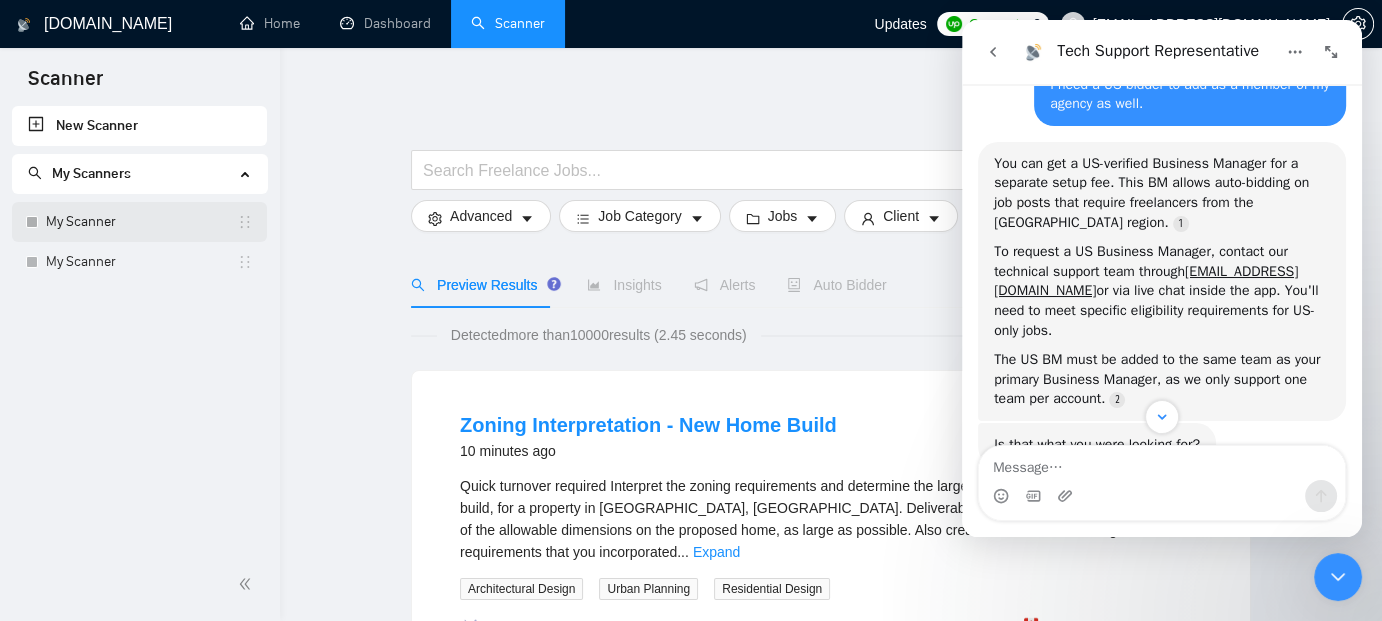 click on "My Scanner" at bounding box center [141, 222] 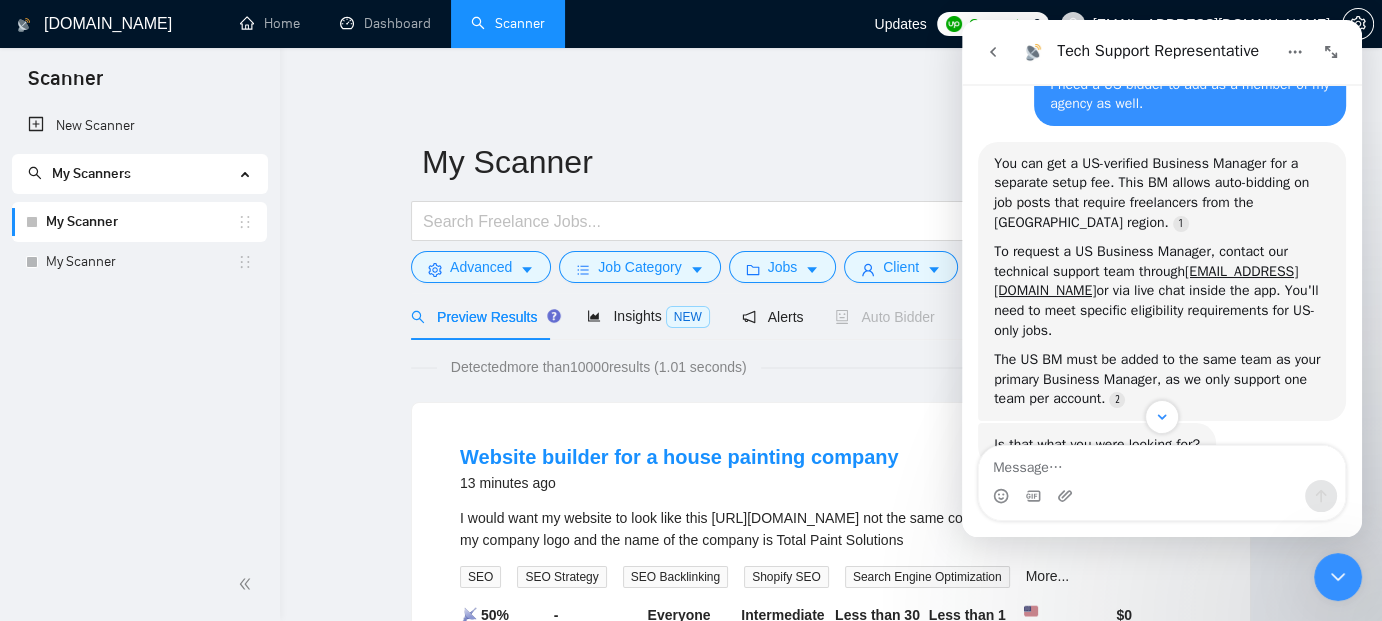 click on "Tech Support Representative" at bounding box center [1158, 52] 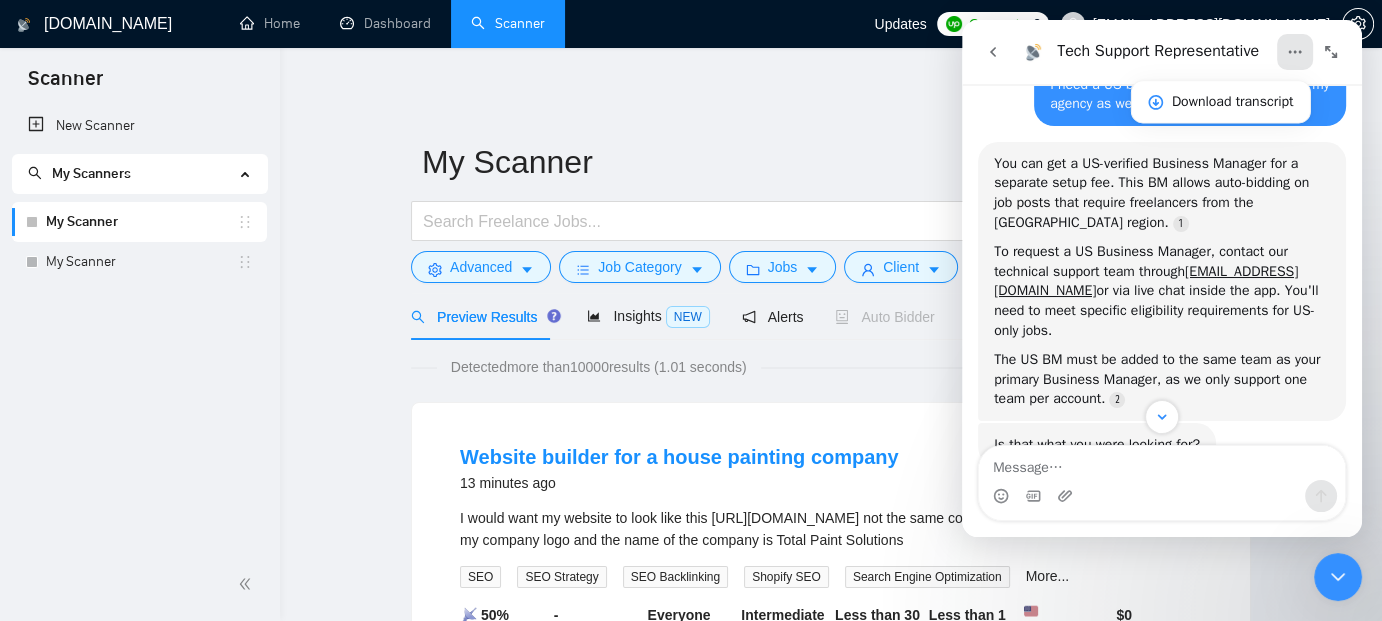 click 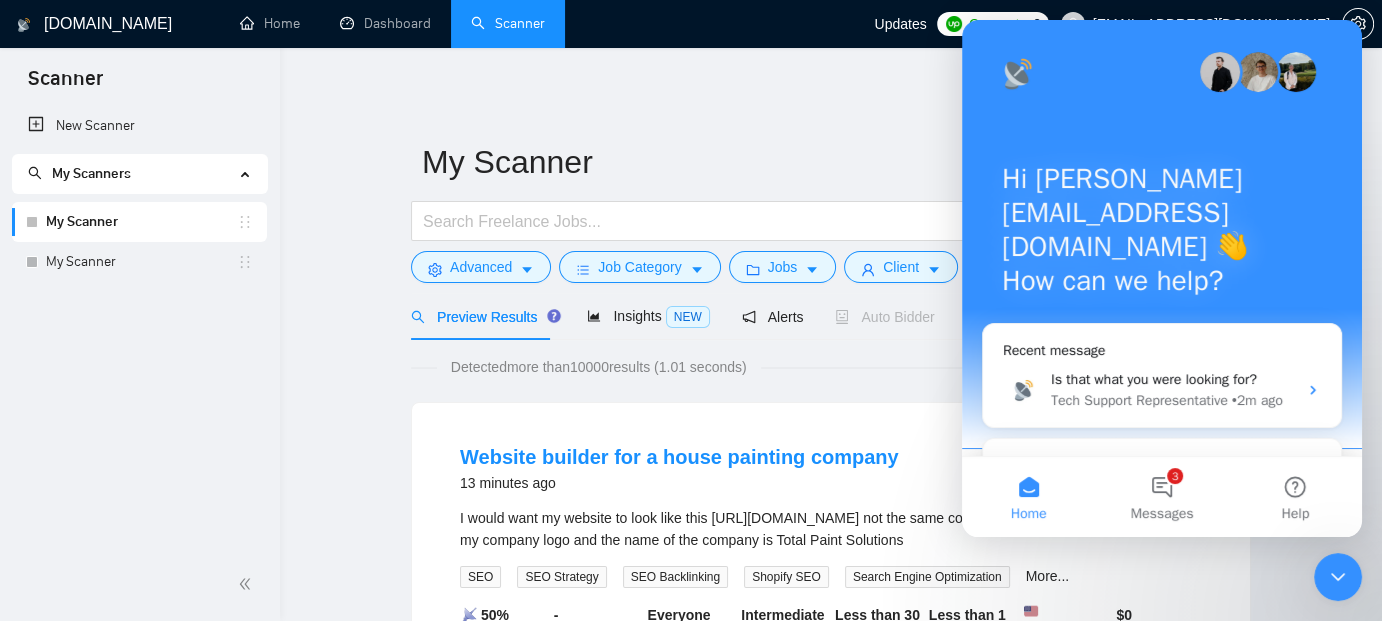 scroll, scrollTop: 0, scrollLeft: 0, axis: both 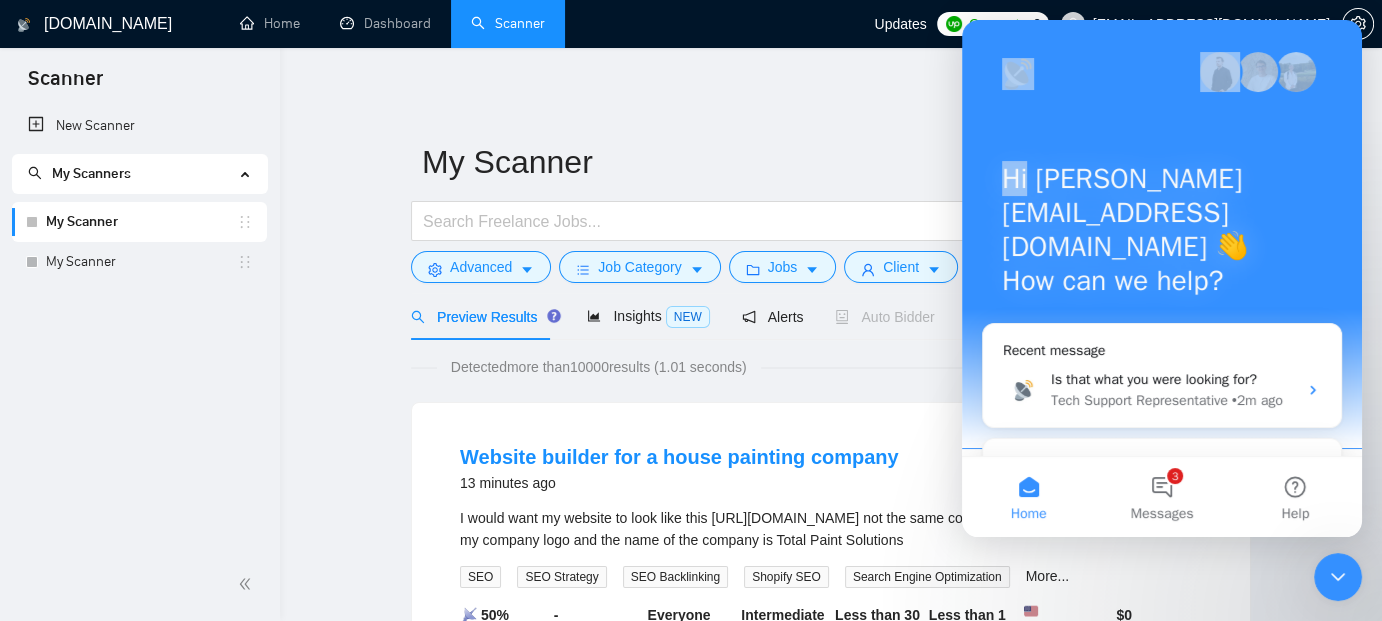 drag, startPoint x: 1102, startPoint y: 28, endPoint x: 2355, endPoint y: 180, distance: 1262.1858 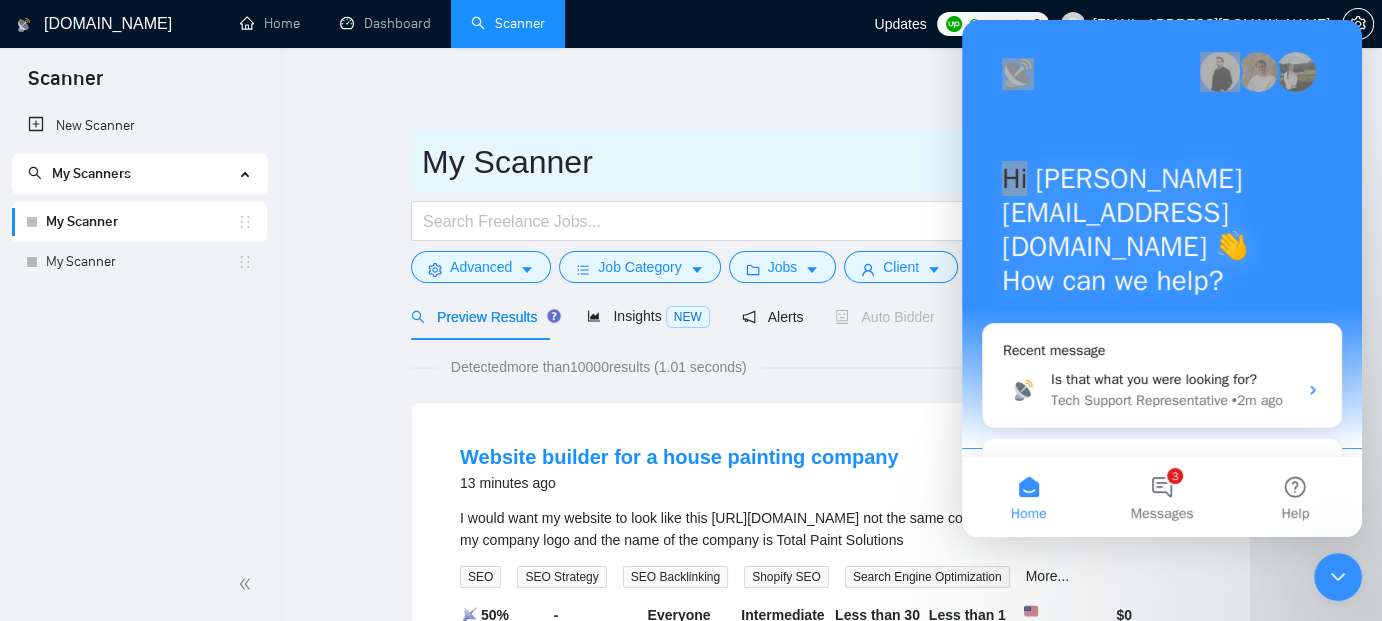 click on "My Scanner" at bounding box center [816, 162] 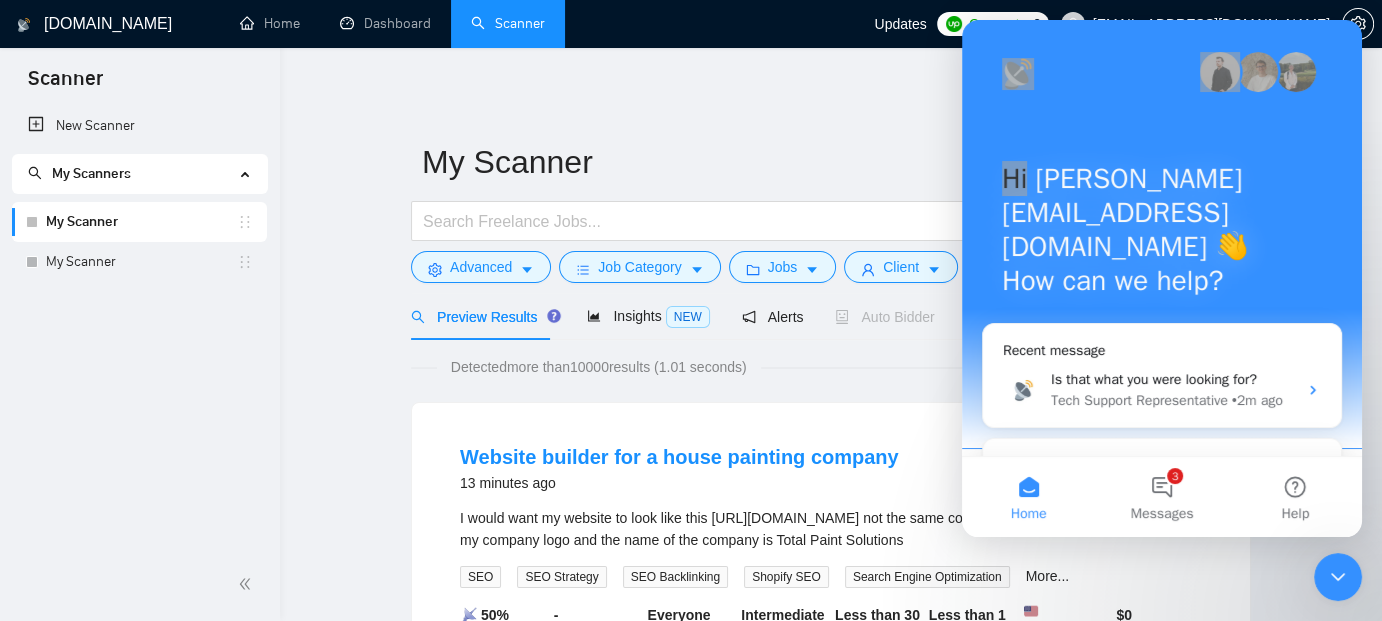 click on "[DOMAIN_NAME] Home Dashboard Scanner Updates  Connects: 0 [EMAIL_ADDRESS][DOMAIN_NAME] My Scanner Save Advanced   Job Category   Jobs   Client   Vendor   Reset All Preview Results Insights NEW Alerts Auto Bidder Detected  more than   10000  results   (1.01 seconds) Website builder for a house painting company 13 minutes ago I would want my website to look like this [URL][DOMAIN_NAME] not the same colors but I like the lay out, I've attached my company logo and the name of the company is Total Paint Solutions SEO SEO Strategy SEO Backlinking Shopify SEO Search Engine Optimization More... 📡   50% GigRadar Score   - Hourly Everyone Talent Preference Intermediate Experience Level Less than 30 hrs/week Hourly Load Less than 1 month Duration   [GEOGRAPHIC_DATA] Country $ 0 Total Spent $0.00 Avg Rate Paid - Company Size Not Verified Payment Verified [DATE] Member Since ⭐️  0.00 Client Feedback Need  SEO  Expert for High-Quality Backlink Building an hour ago We’re looking for an experienced  SEO SEO More..." at bounding box center [831, 2449] 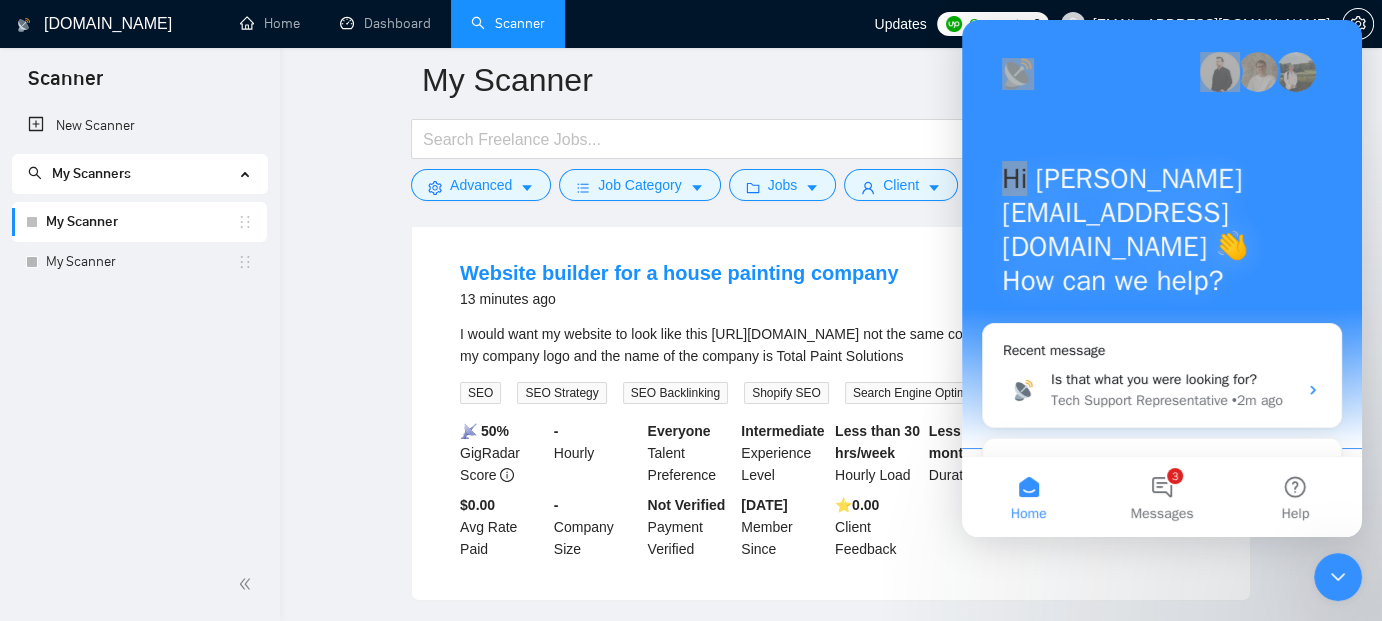 scroll, scrollTop: 160, scrollLeft: 0, axis: vertical 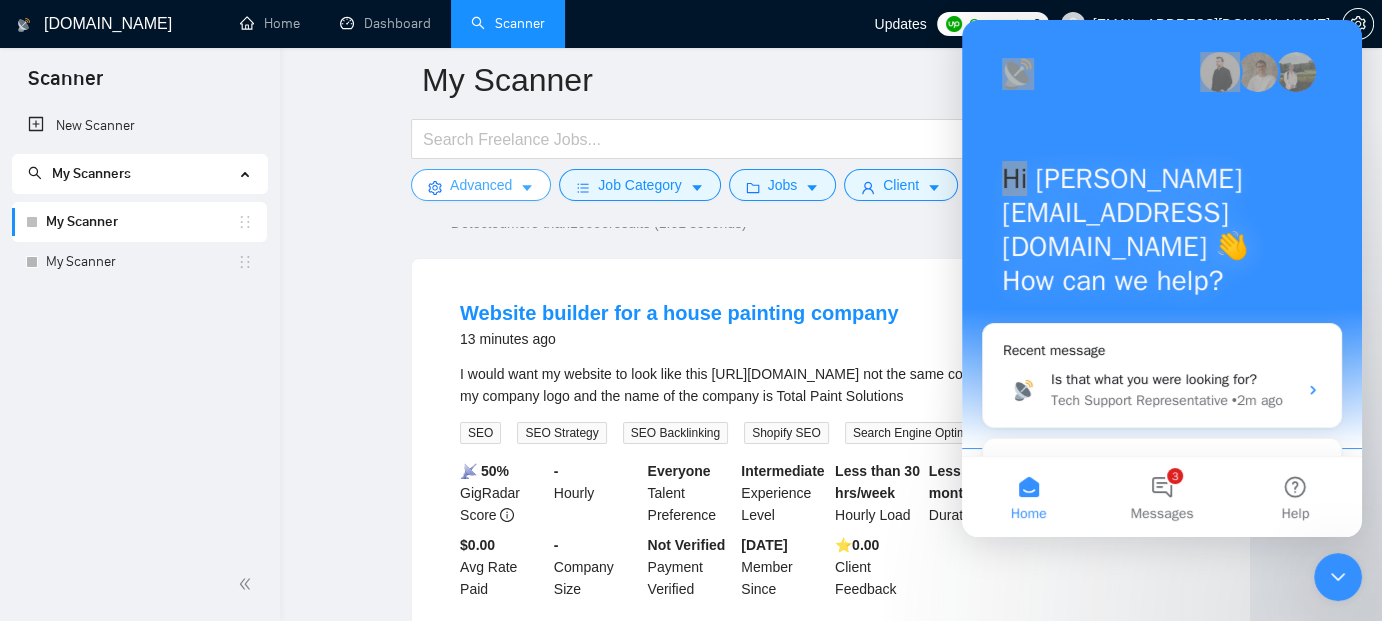 click on "Advanced" at bounding box center (481, 185) 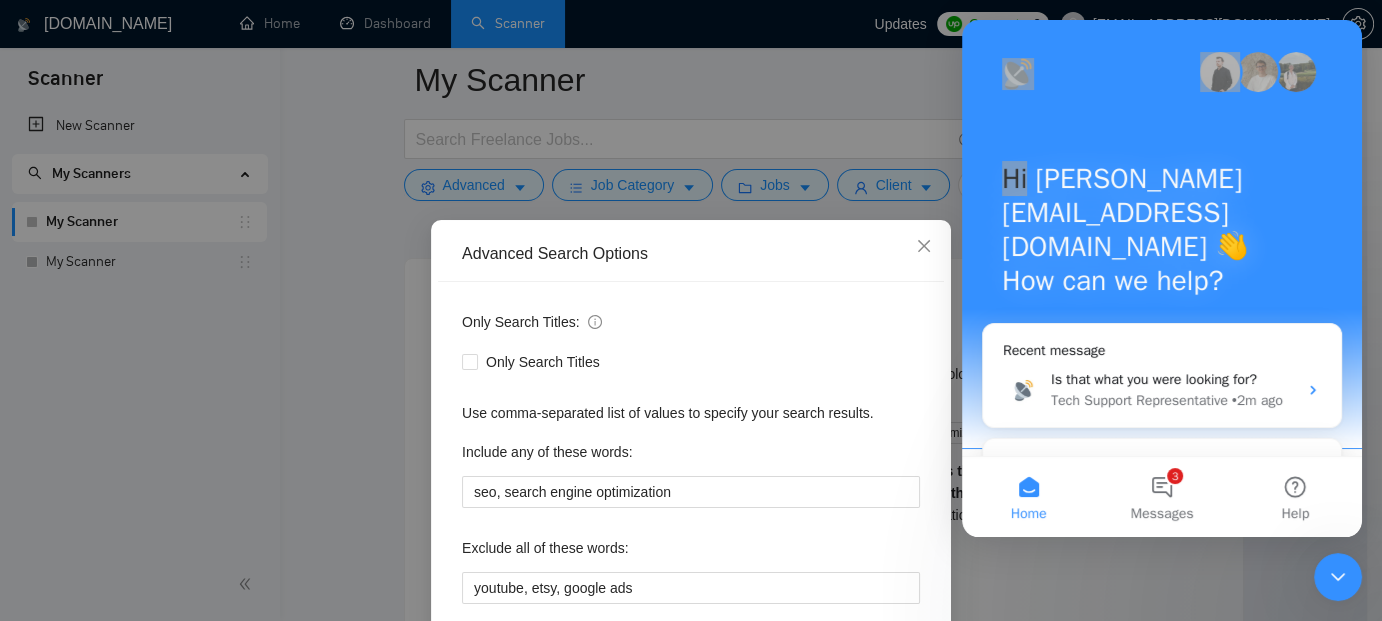 click on "Only Search Titles:" at bounding box center [691, 326] 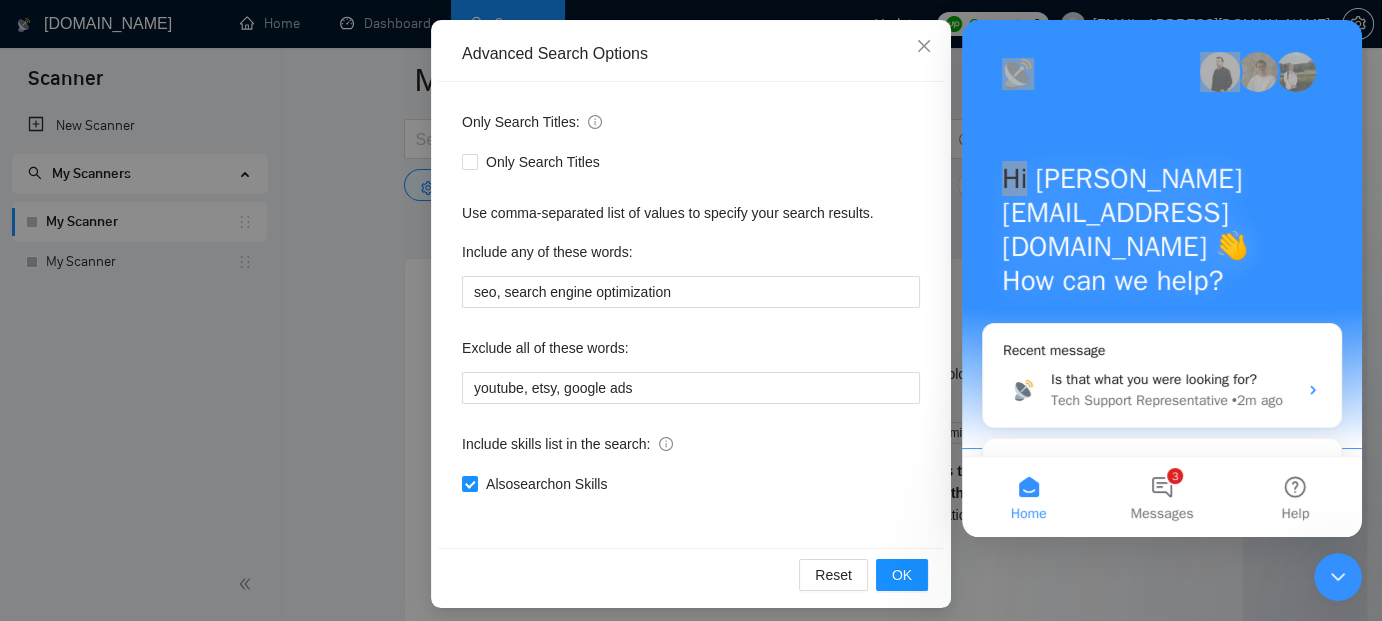 scroll, scrollTop: 210, scrollLeft: 0, axis: vertical 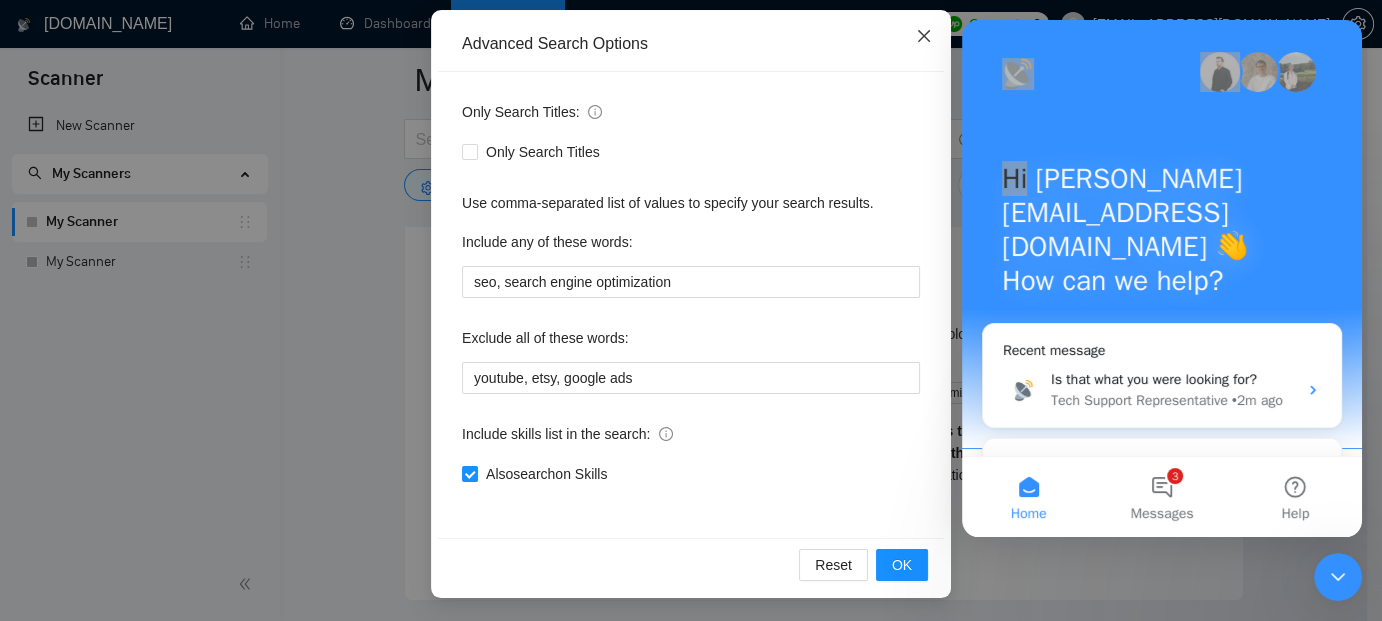 click 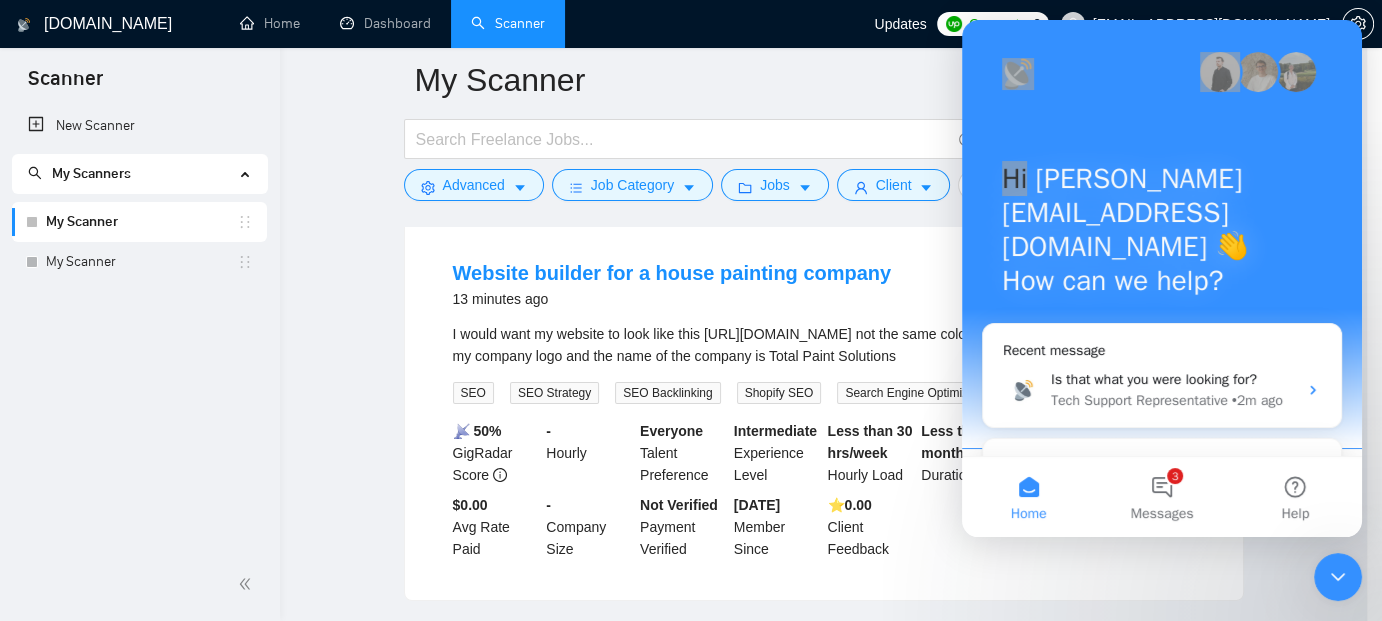 scroll, scrollTop: 110, scrollLeft: 0, axis: vertical 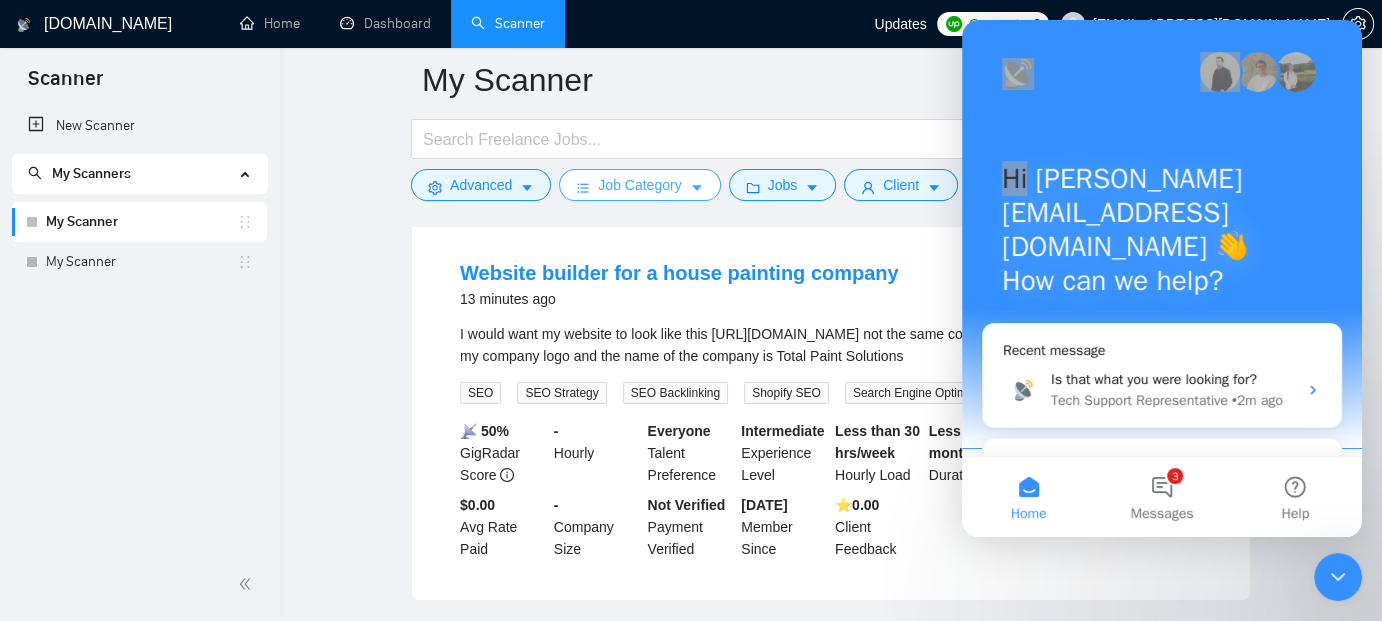 click on "Job Category" at bounding box center (639, 185) 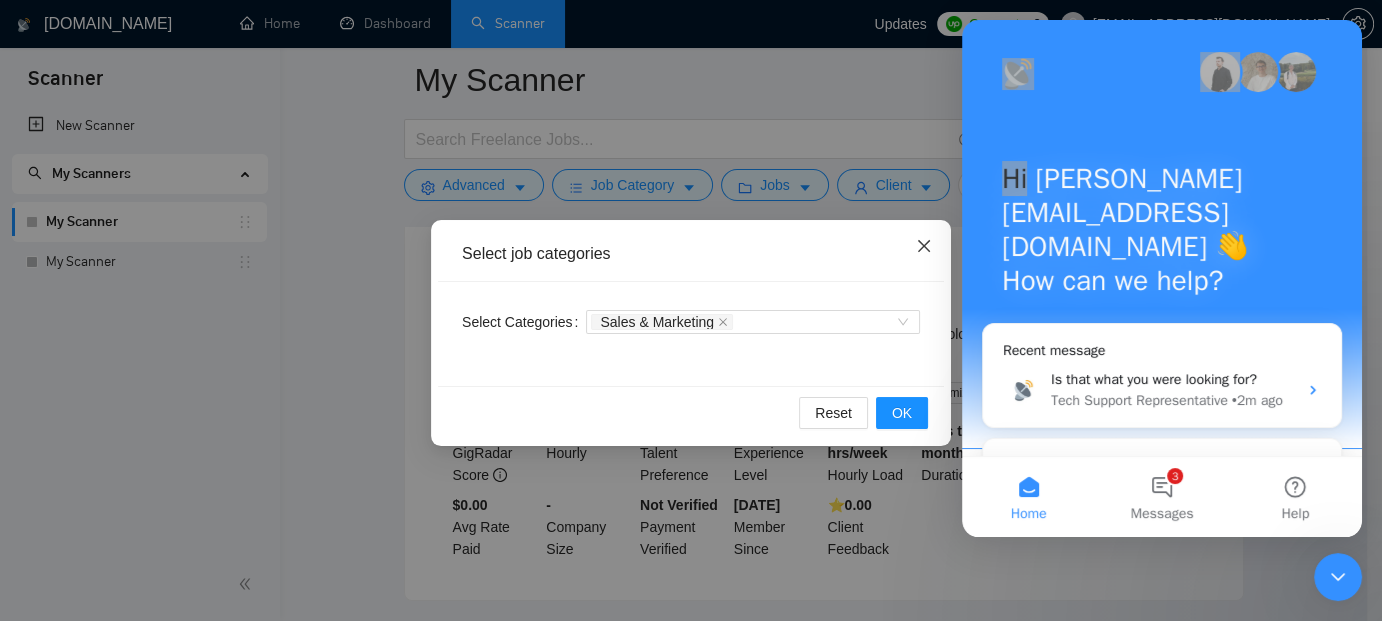 click 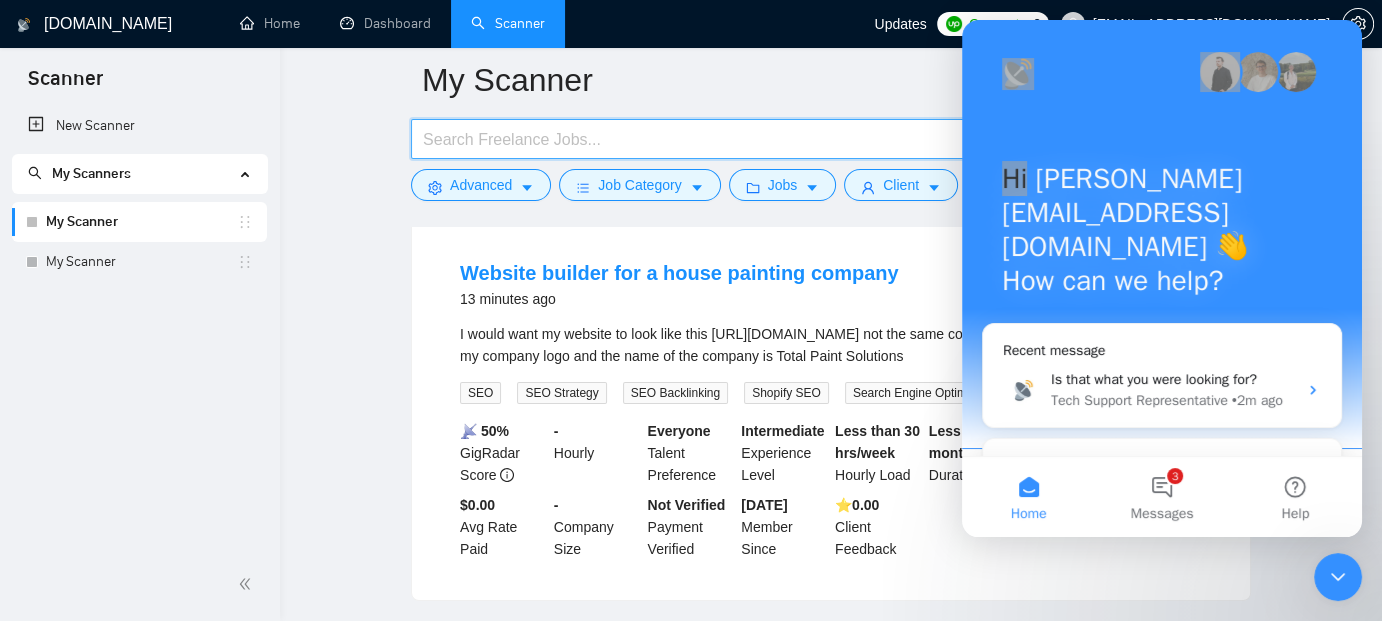 click at bounding box center [690, 139] 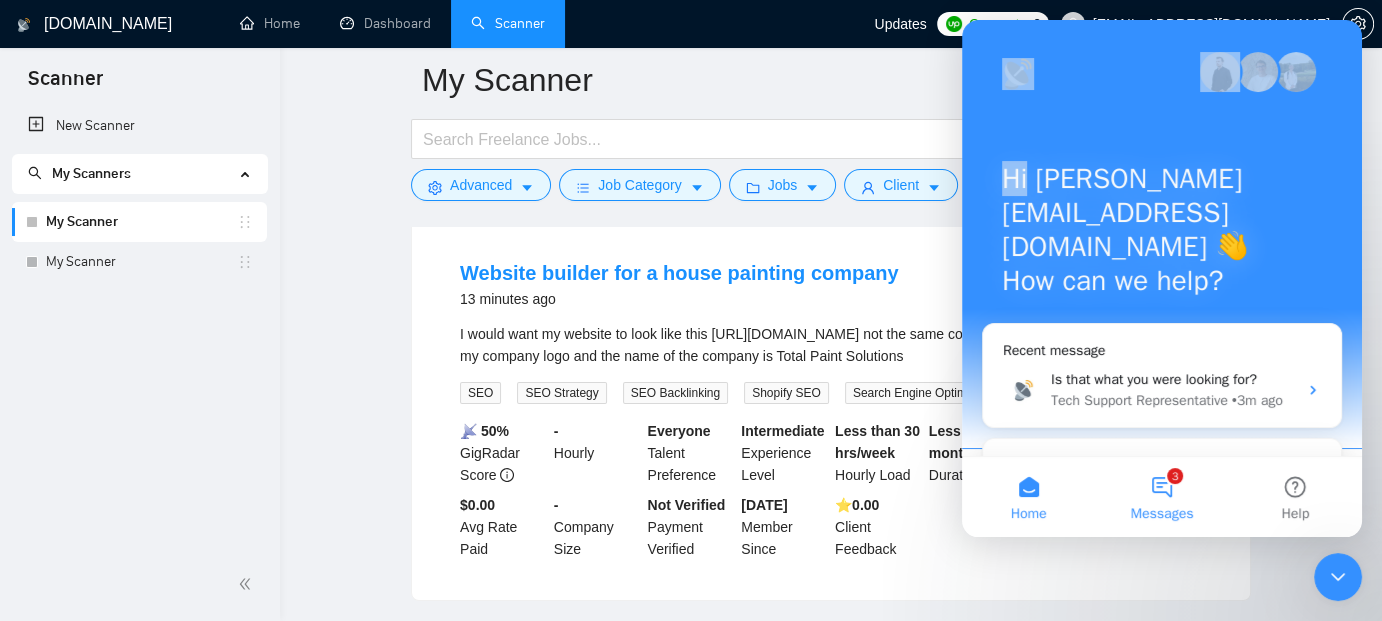 click on "3 Messages" at bounding box center [1161, 497] 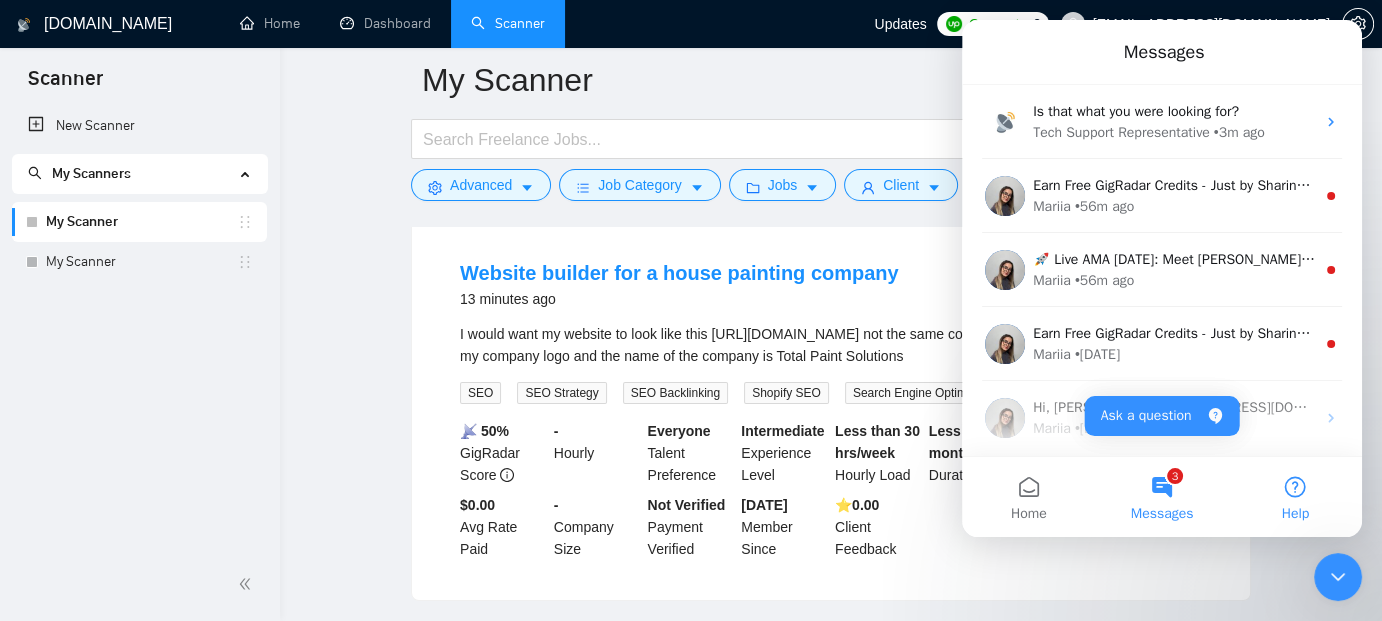 click on "Help" at bounding box center (1295, 497) 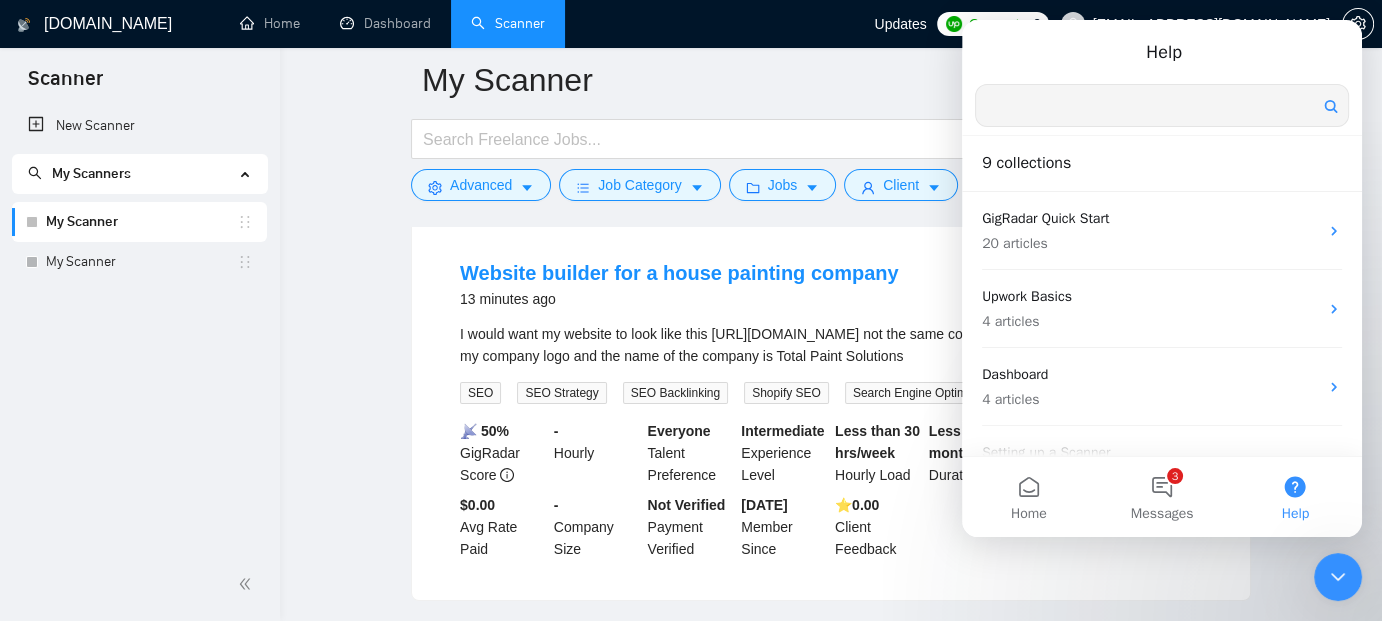 click at bounding box center (1162, 105) 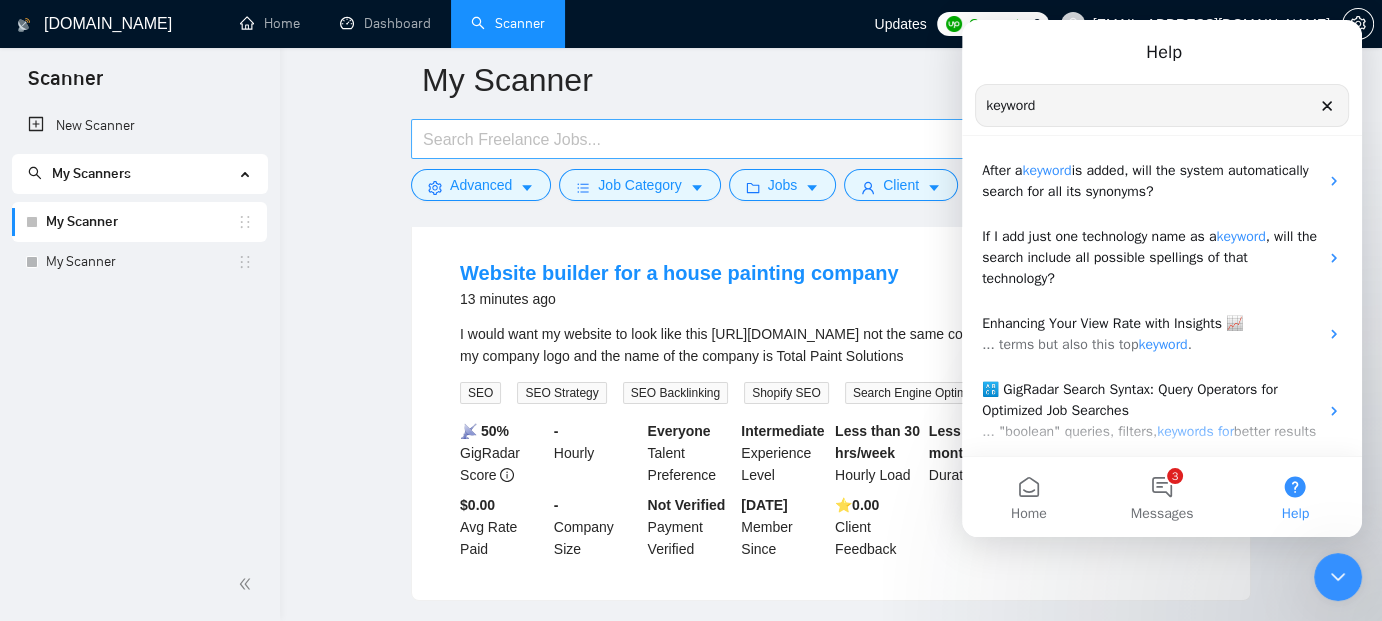 type on "keyword" 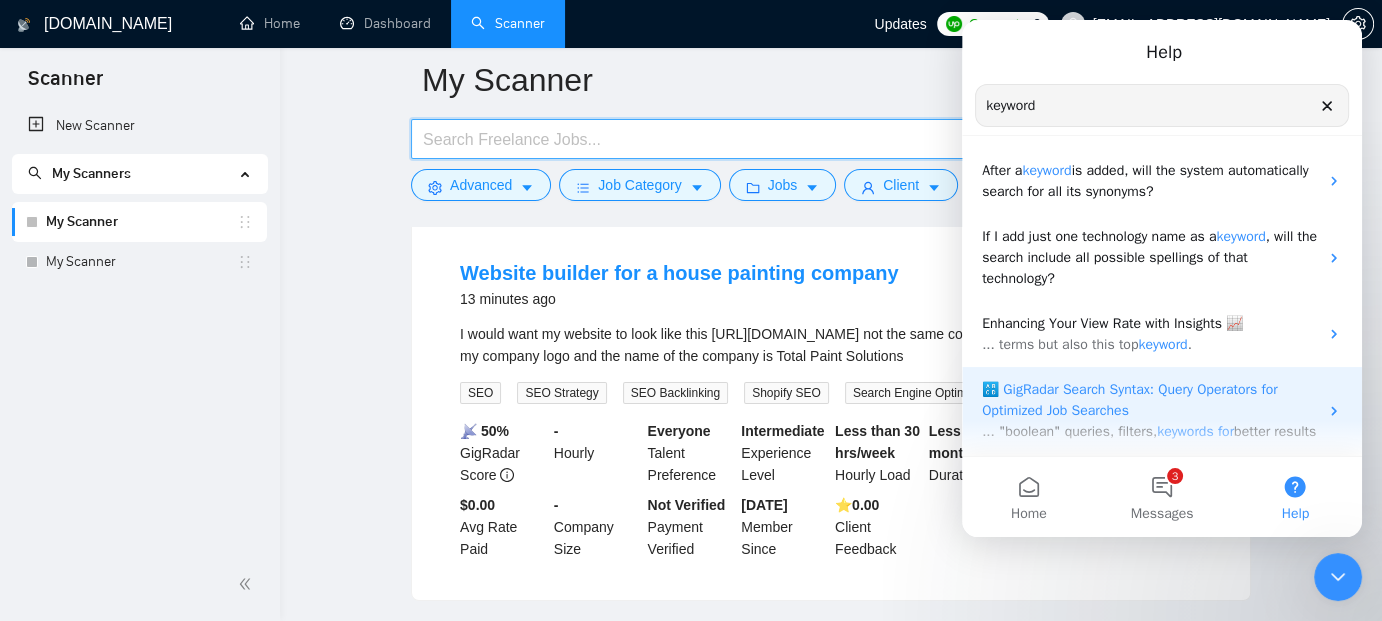 click on "🔠 GigRadar Search Syntax: Query Operators for Optimized Job Searches" at bounding box center (1129, 400) 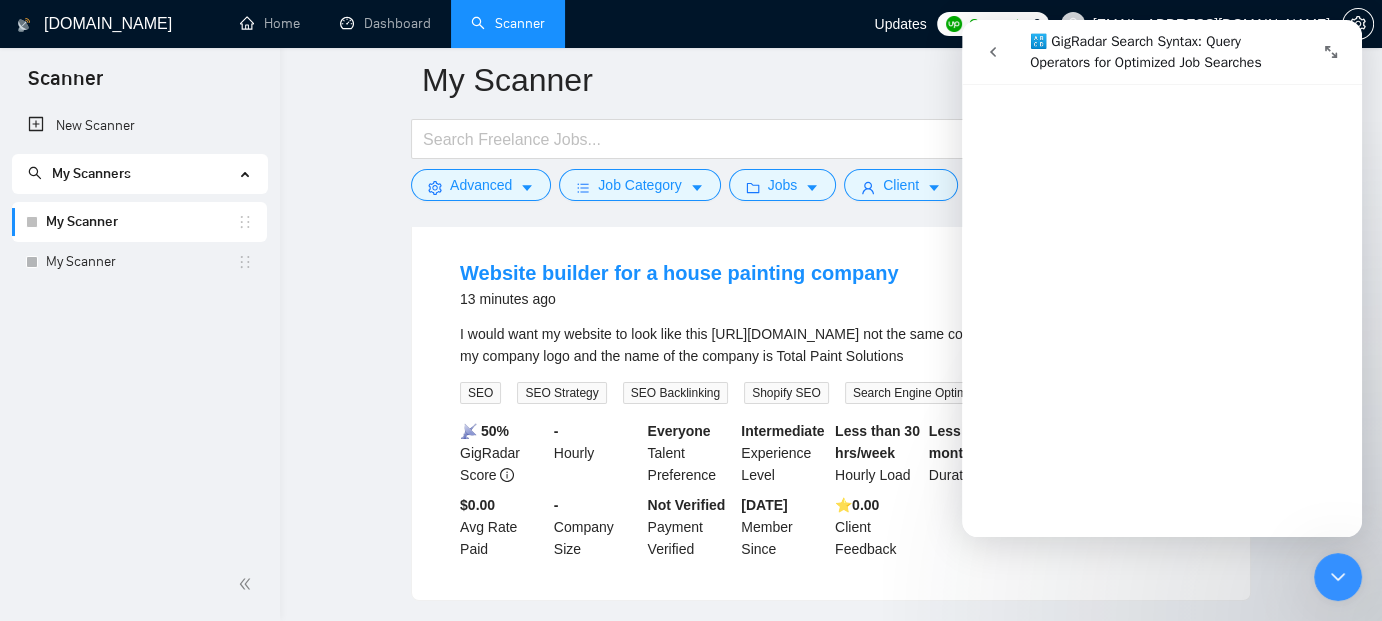 scroll, scrollTop: 1012, scrollLeft: 0, axis: vertical 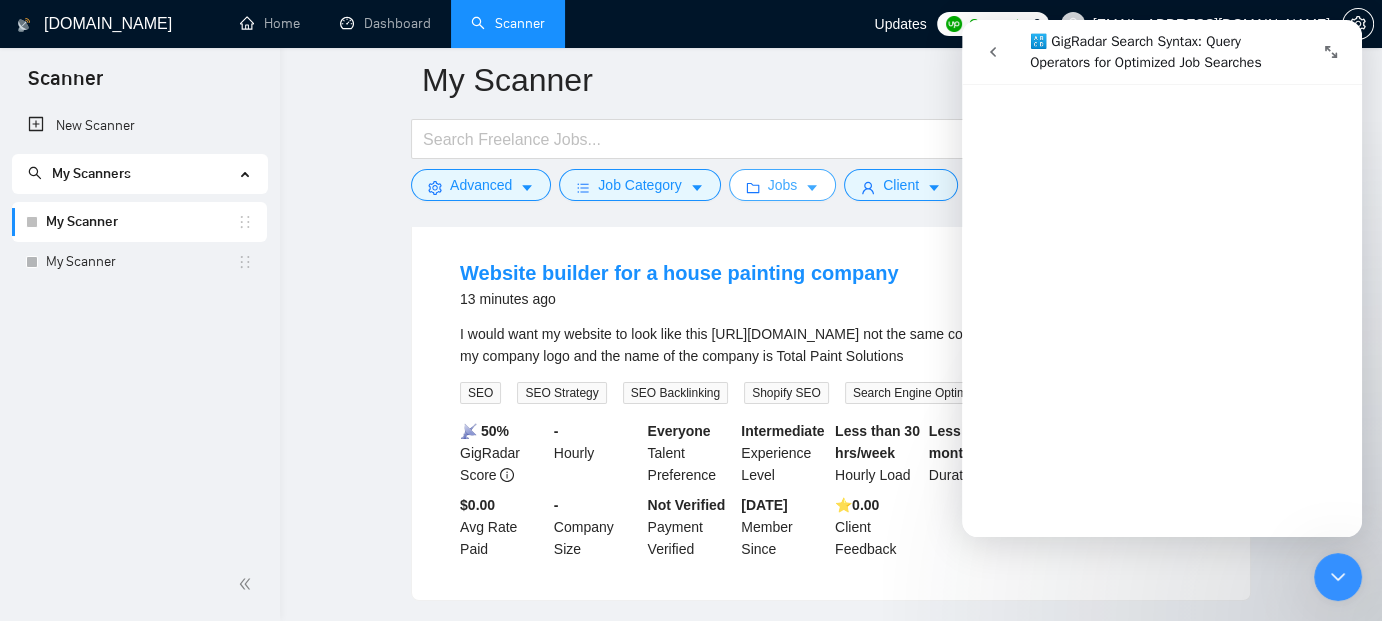 click 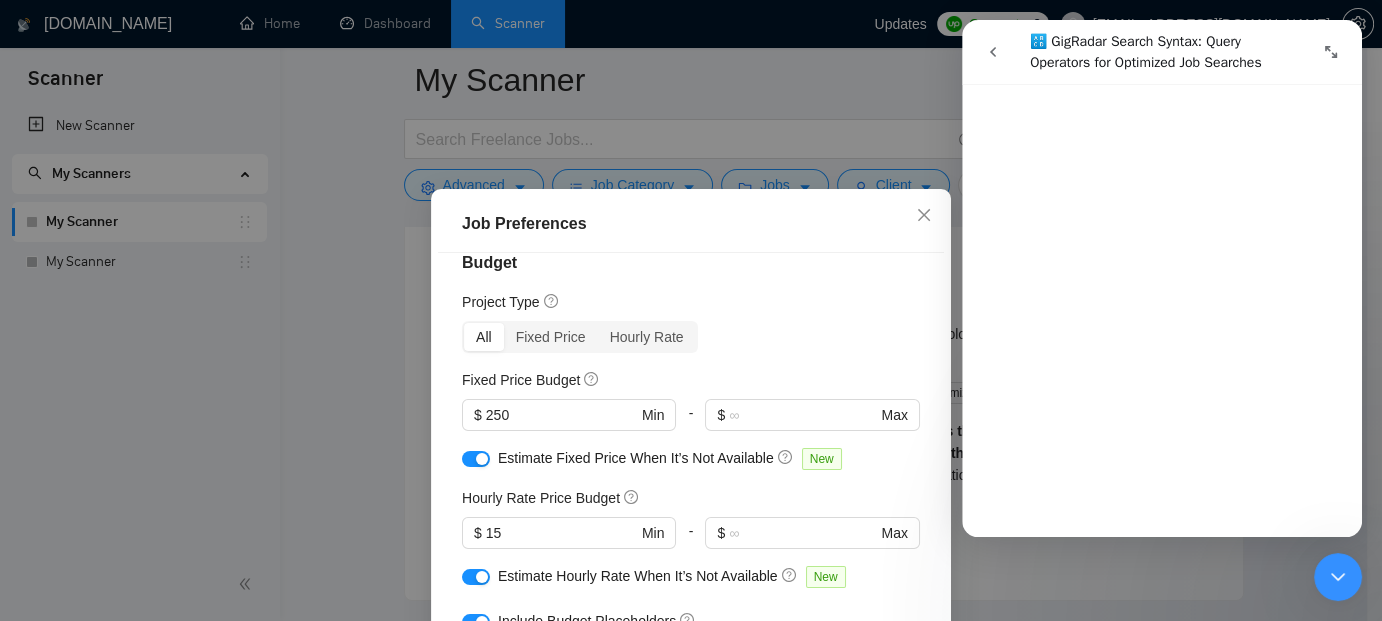 scroll, scrollTop: 0, scrollLeft: 0, axis: both 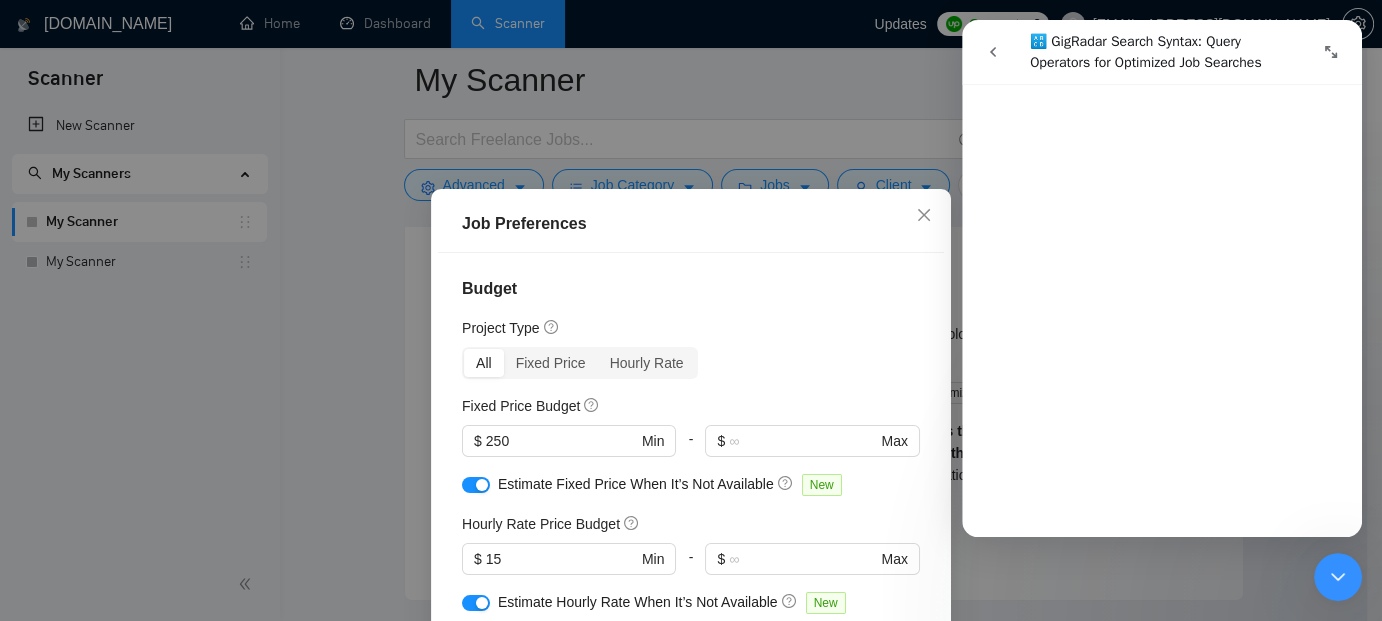 click on "Job Preferences Budget Project Type All Fixed Price Hourly Rate   Fixed Price Budget $ 250 Min - $ Max Estimate Fixed Price When It’s Not Available New   Hourly Rate Price Budget $ 15 Min - $ Max Estimate Hourly Rate When It’s Not Available New Include Budget Placeholders Include Jobs with Unspecified Budget   Connects Price New Min - Max Project Duration   Unspecified Less than 1 month 1 to 3 months 3 to 6 months More than 6 months Hourly Workload   Unspecified <30 hrs/week >30 hrs/week Hours TBD Unsure Job Posting Questions New   Any posting questions Description Preferences Description Size New   Any description size Reset OK" at bounding box center (691, 310) 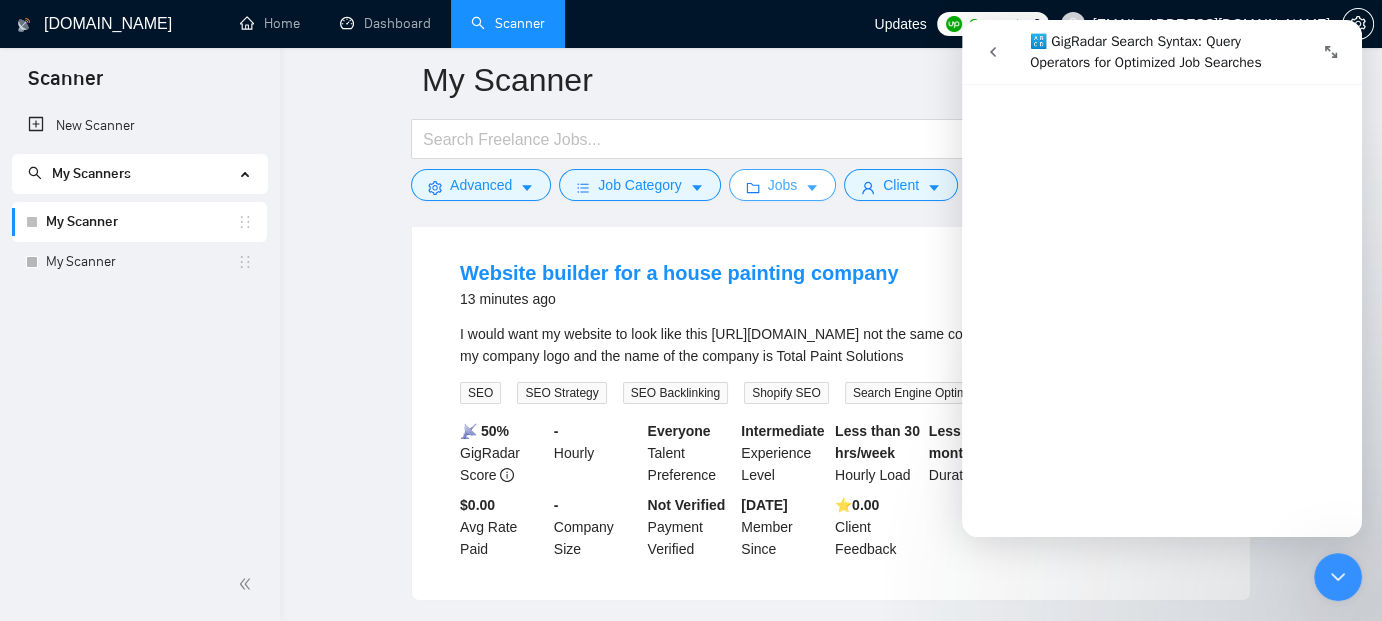 click 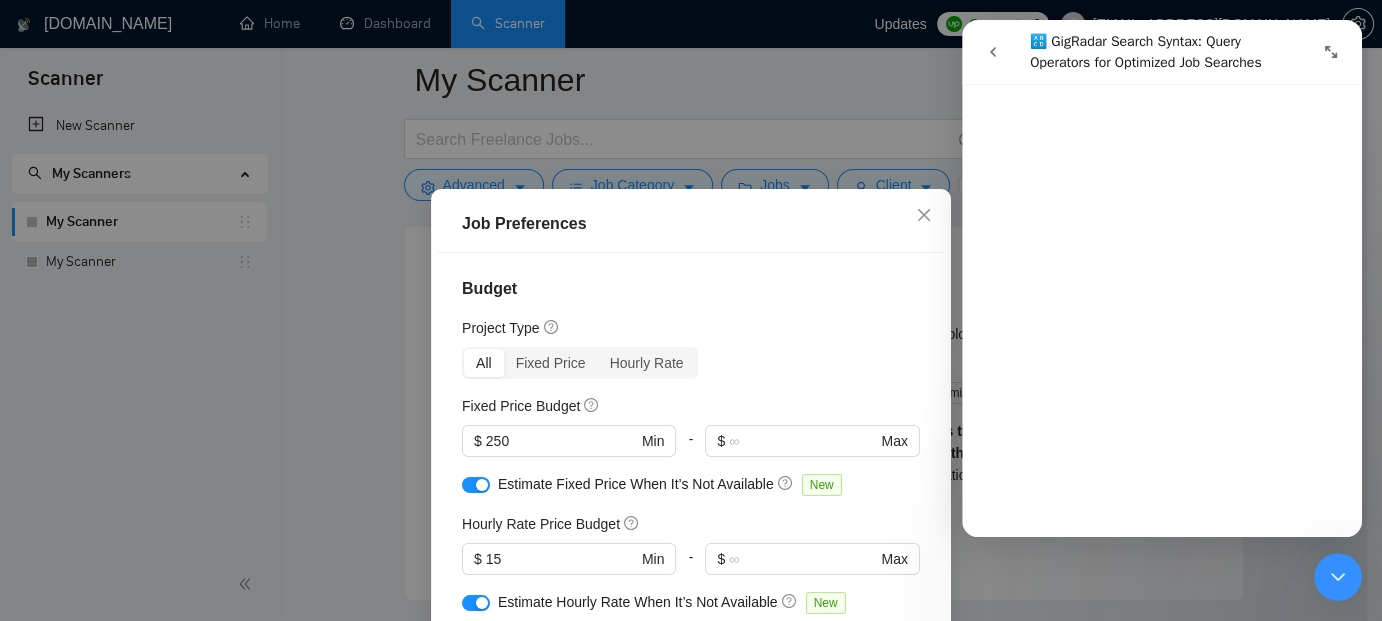 click on "Job Preferences Budget Project Type All Fixed Price Hourly Rate   Fixed Price Budget $ 250 Min - $ Max Estimate Fixed Price When It’s Not Available New   Hourly Rate Price Budget $ 15 Min - $ Max Estimate Hourly Rate When It’s Not Available New Include Budget Placeholders Include Jobs with Unspecified Budget   Connects Price New Min - Max Project Duration   Unspecified Less than 1 month 1 to 3 months 3 to 6 months More than 6 months Hourly Workload   Unspecified <30 hrs/week >30 hrs/week Hours TBD Unsure Job Posting Questions New   Any posting questions Description Preferences Description Size New   Any description size Reset OK" at bounding box center (691, 310) 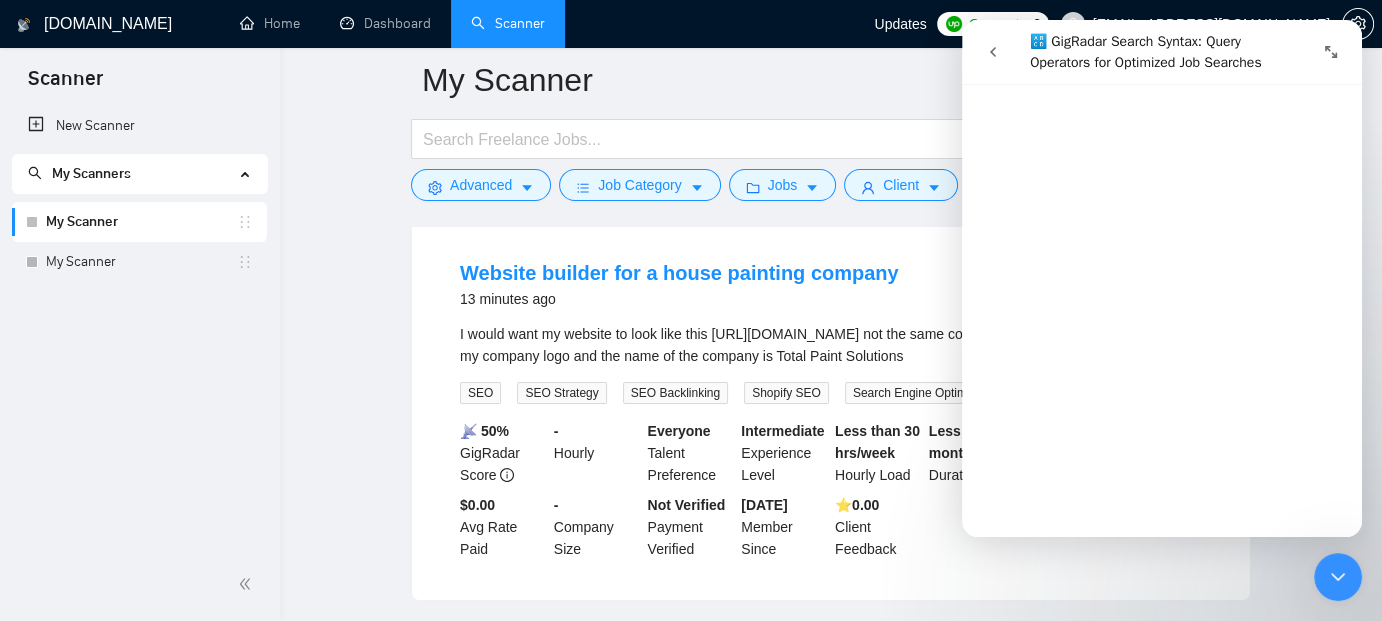 scroll, scrollTop: 0, scrollLeft: 0, axis: both 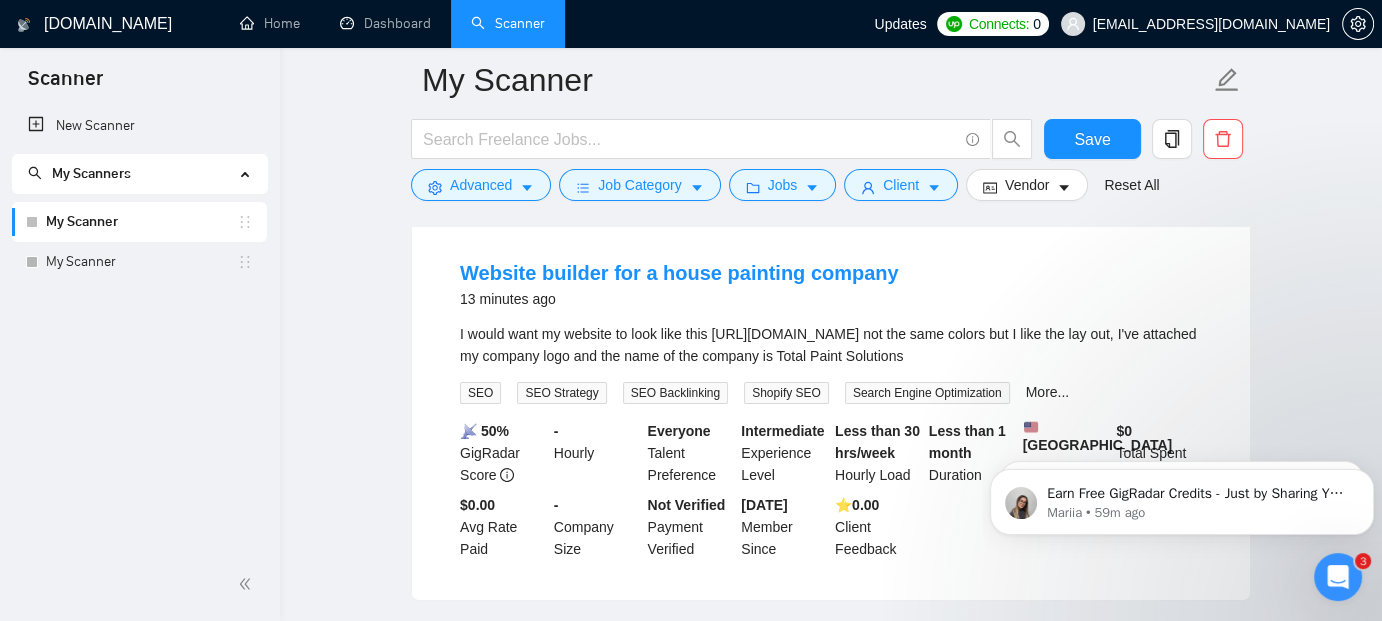 click on "My Scanner Save Advanced   Job Category   Jobs   Client   Vendor   Reset All Preview Results Insights NEW Alerts Auto Bidder Detected  more than   10000  results   (1.01 seconds) Website builder for a house painting company 13 minutes ago I would want my website to look like this [URL][DOMAIN_NAME] not the same colors but I like the lay out, I've attached my company logo and the name of the company is Total Paint Solutions SEO SEO Strategy SEO Backlinking Shopify SEO Search Engine Optimization More... 📡   50% GigRadar Score   - Hourly Everyone Talent Preference Intermediate Experience Level Less than 30 hrs/week Hourly Load Less than 1 month Duration   [GEOGRAPHIC_DATA] Country $ 0 Total Spent $0.00 Avg Rate Paid - Company Size Not Verified Payment Verified [DATE] Member Since ⭐️  0.00 Client Feedback Need  SEO  Expert for High-Quality Backlink Building an hour ago We’re looking for an experienced  SEO SEO SEO Backlinking Off-Page SEO Organic Traffic Growth SEO Keyword Research More... 📡" at bounding box center [831, 2220] 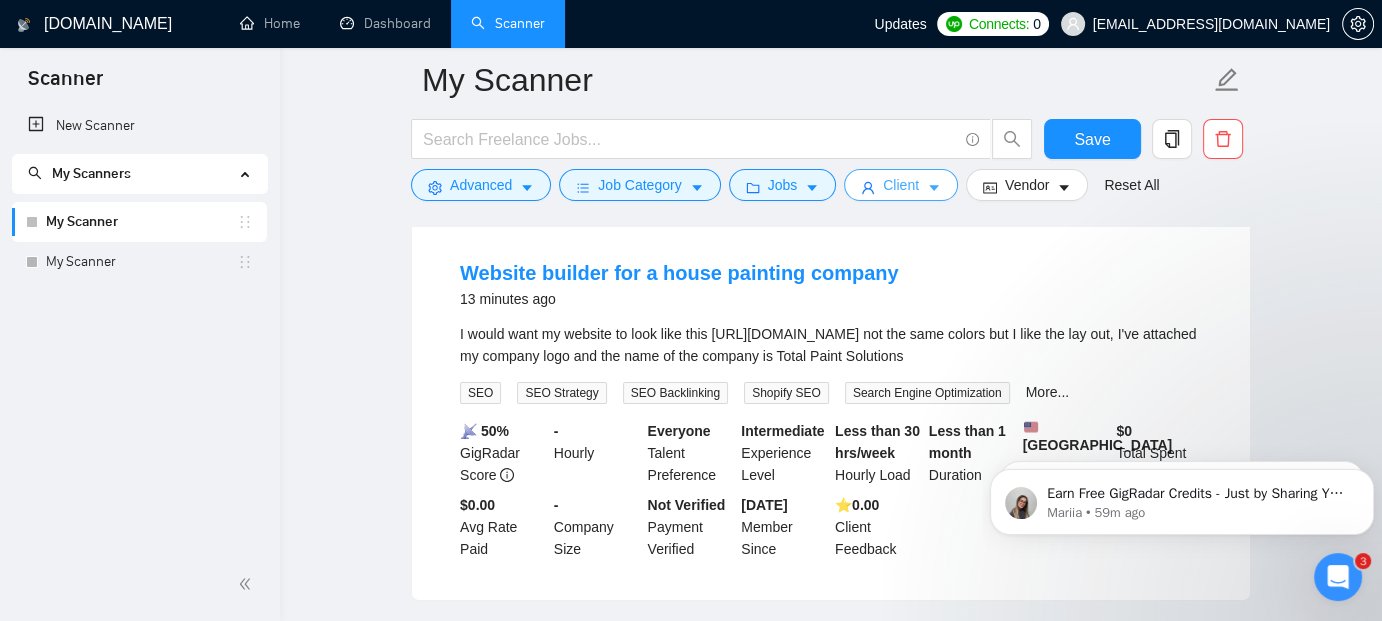 click 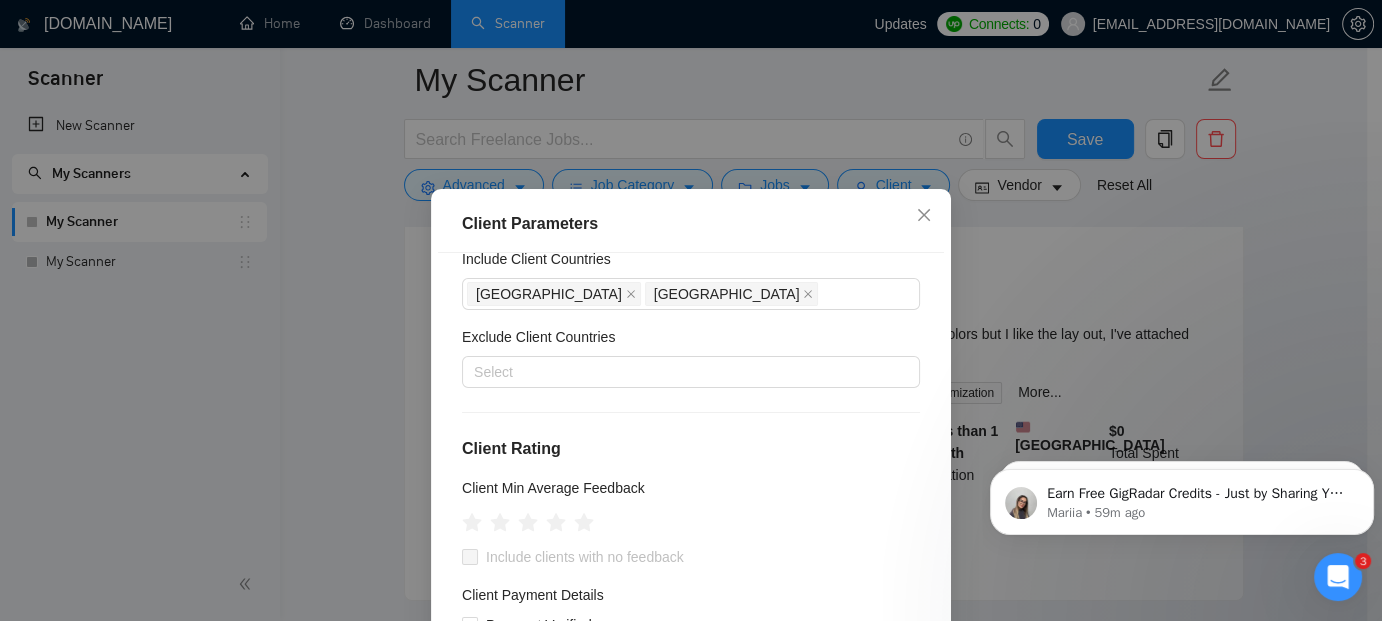 scroll, scrollTop: 40, scrollLeft: 0, axis: vertical 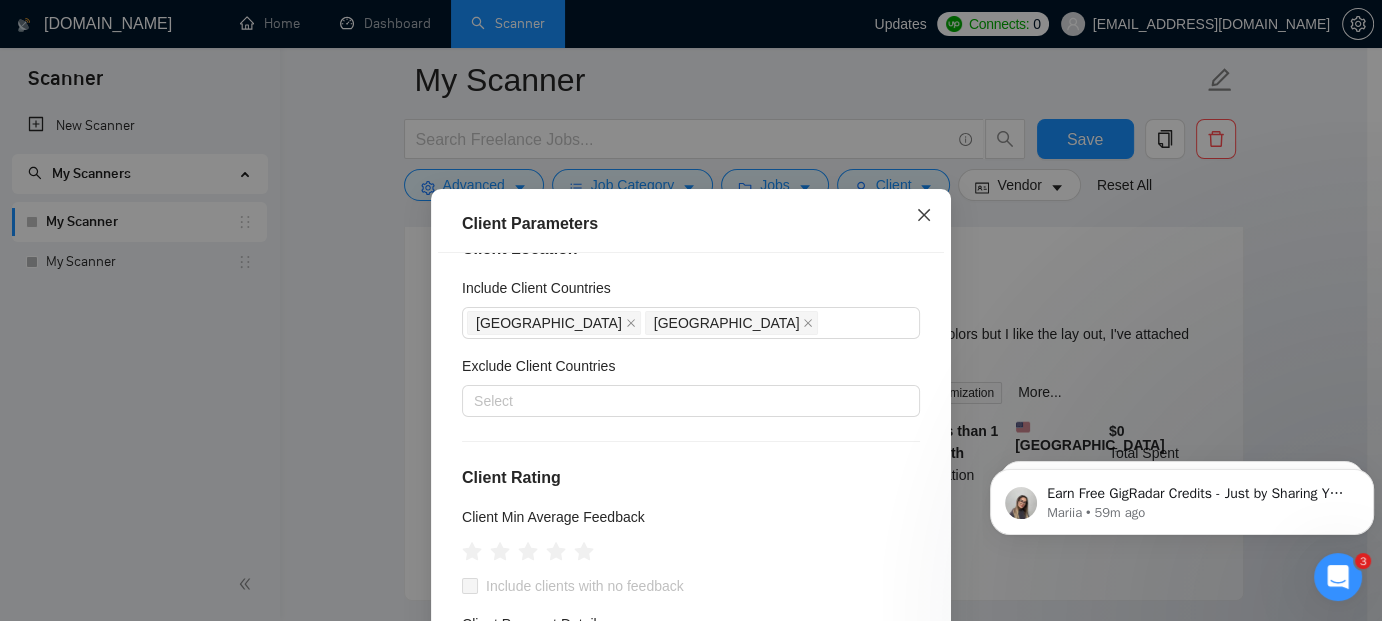 click 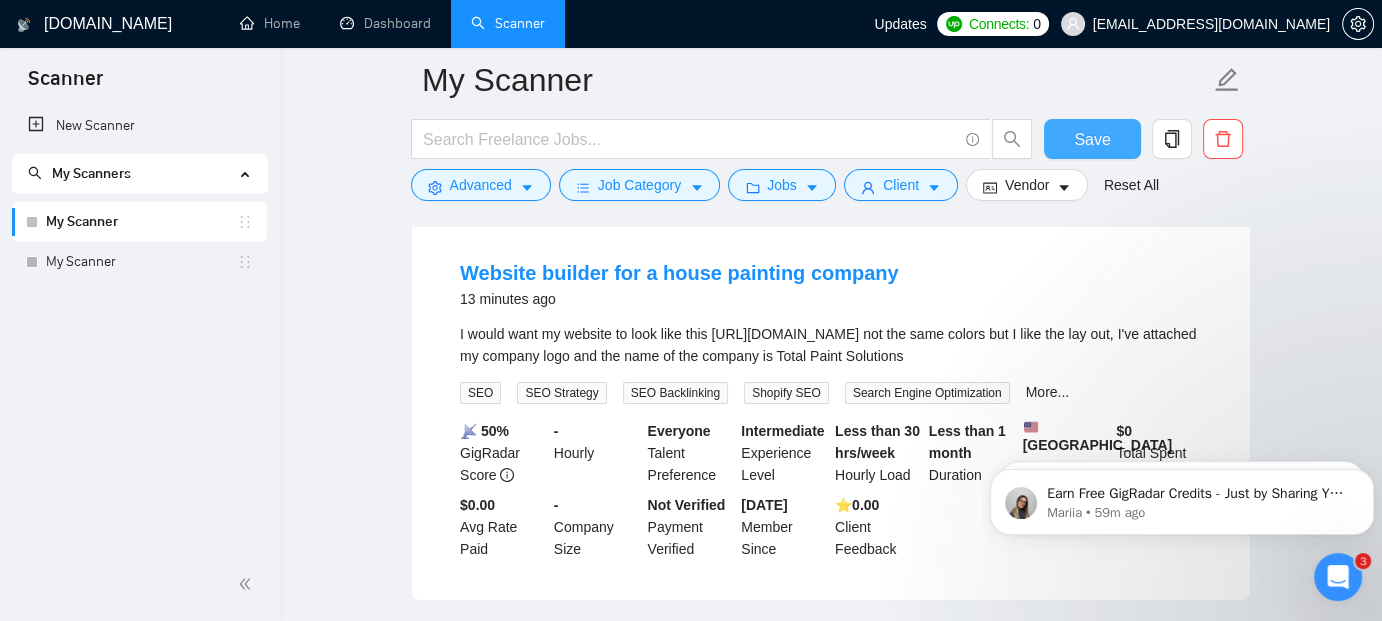 click on "Save" at bounding box center (1092, 139) 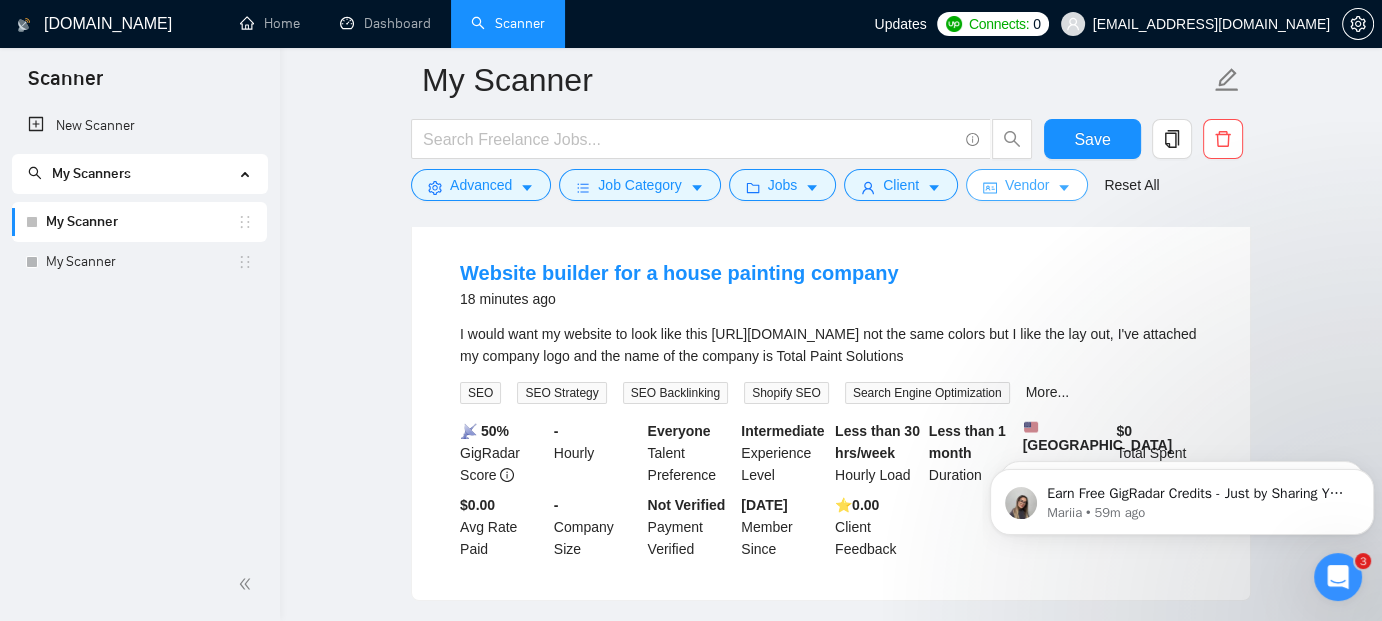 click 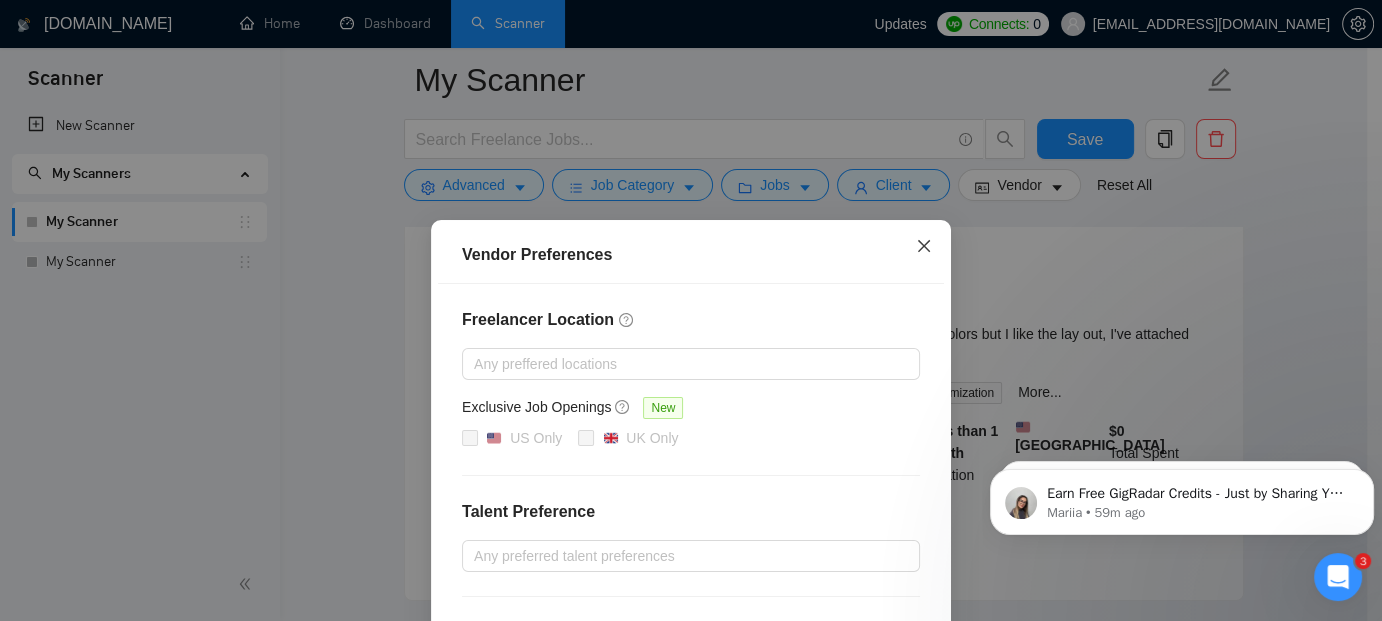 click at bounding box center (924, 247) 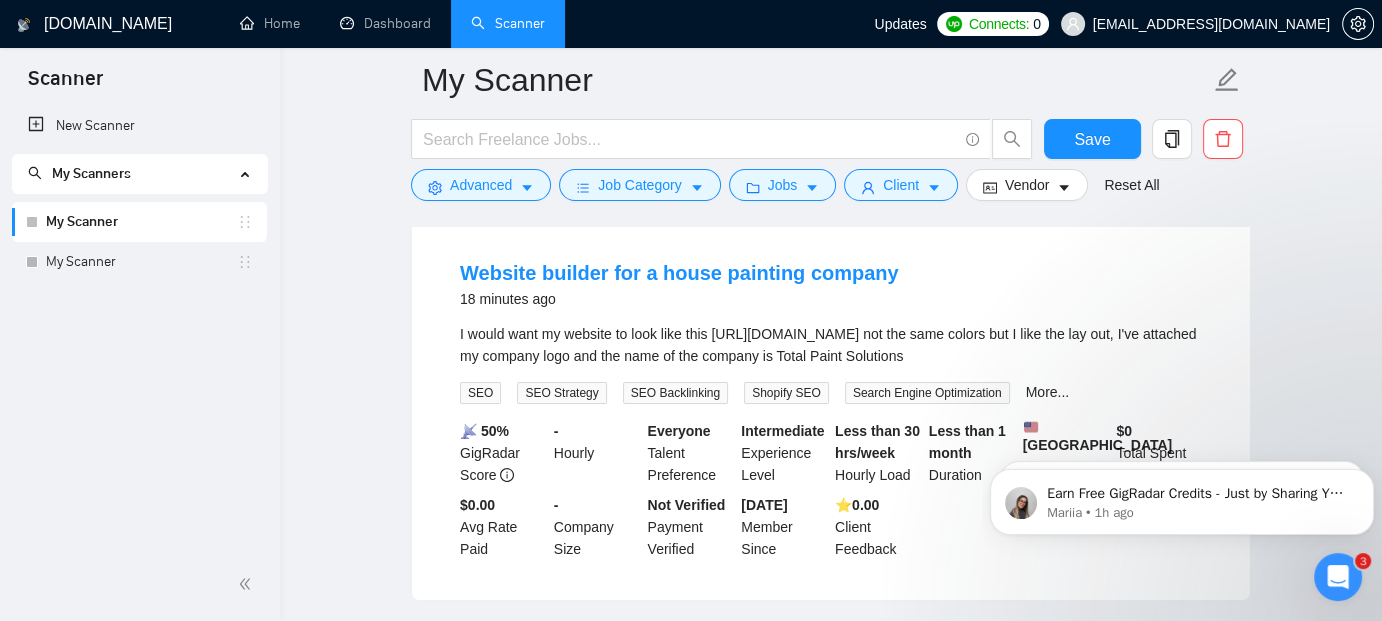 click at bounding box center [1338, 577] 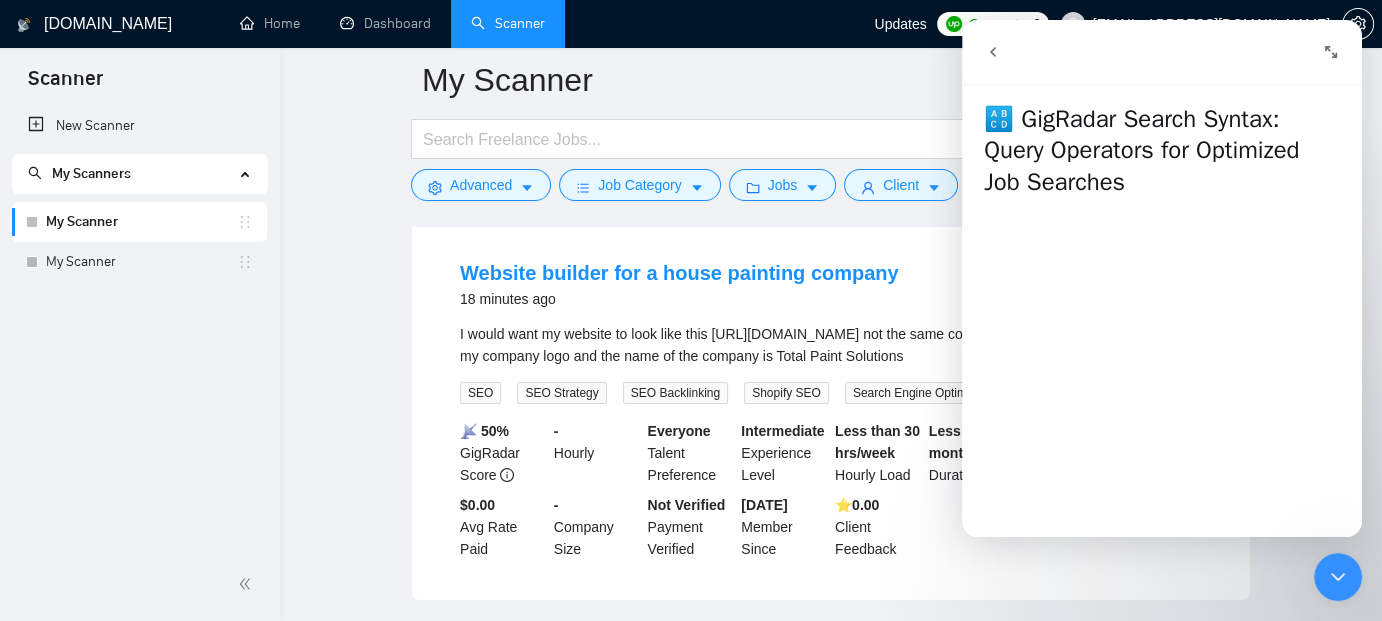 click 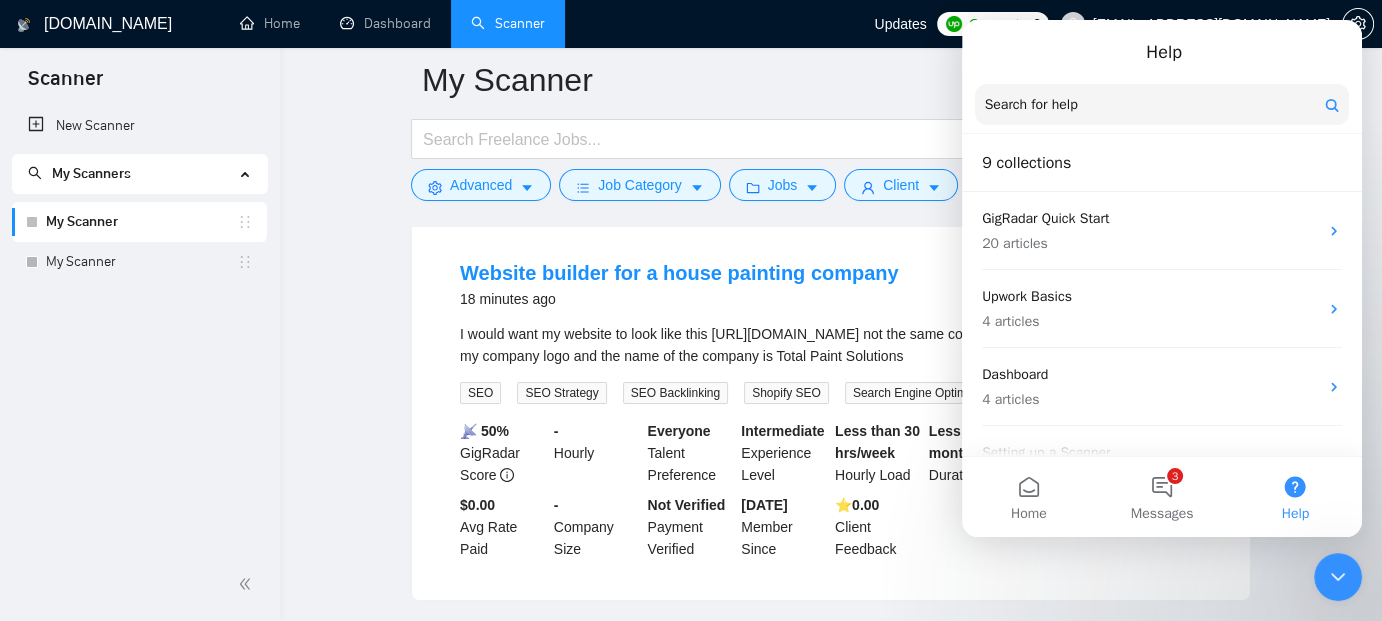 click at bounding box center [1162, 104] 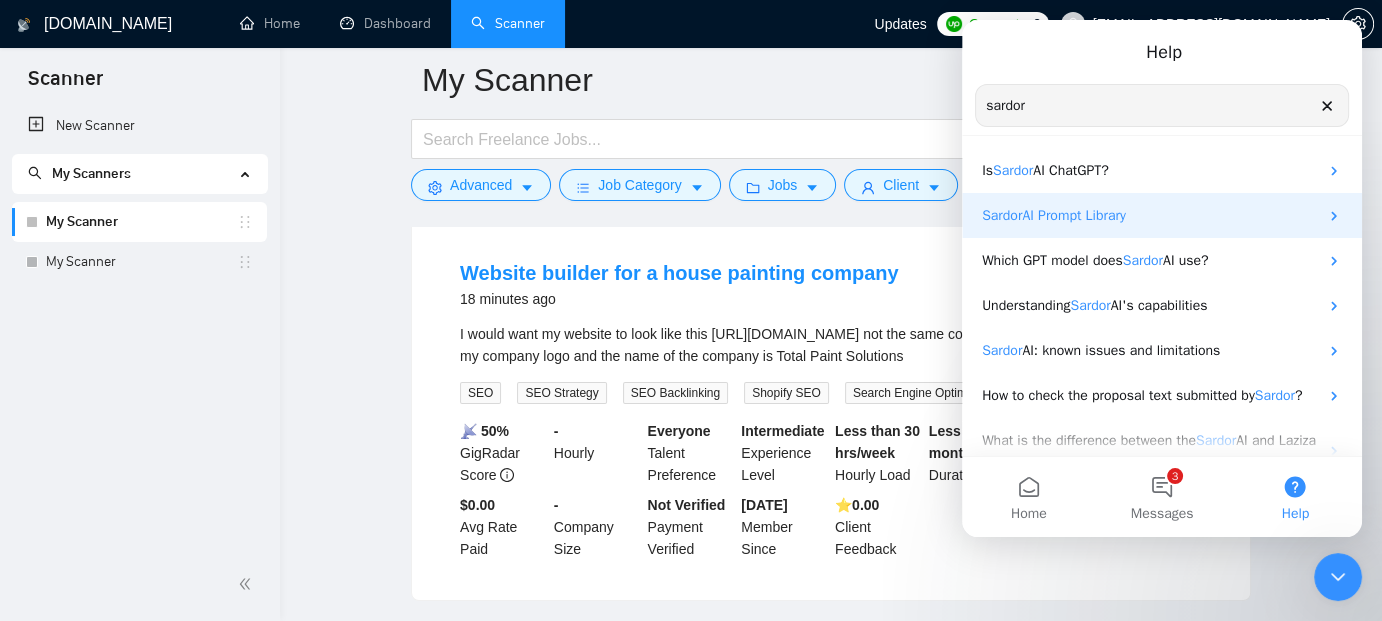 type on "sardor" 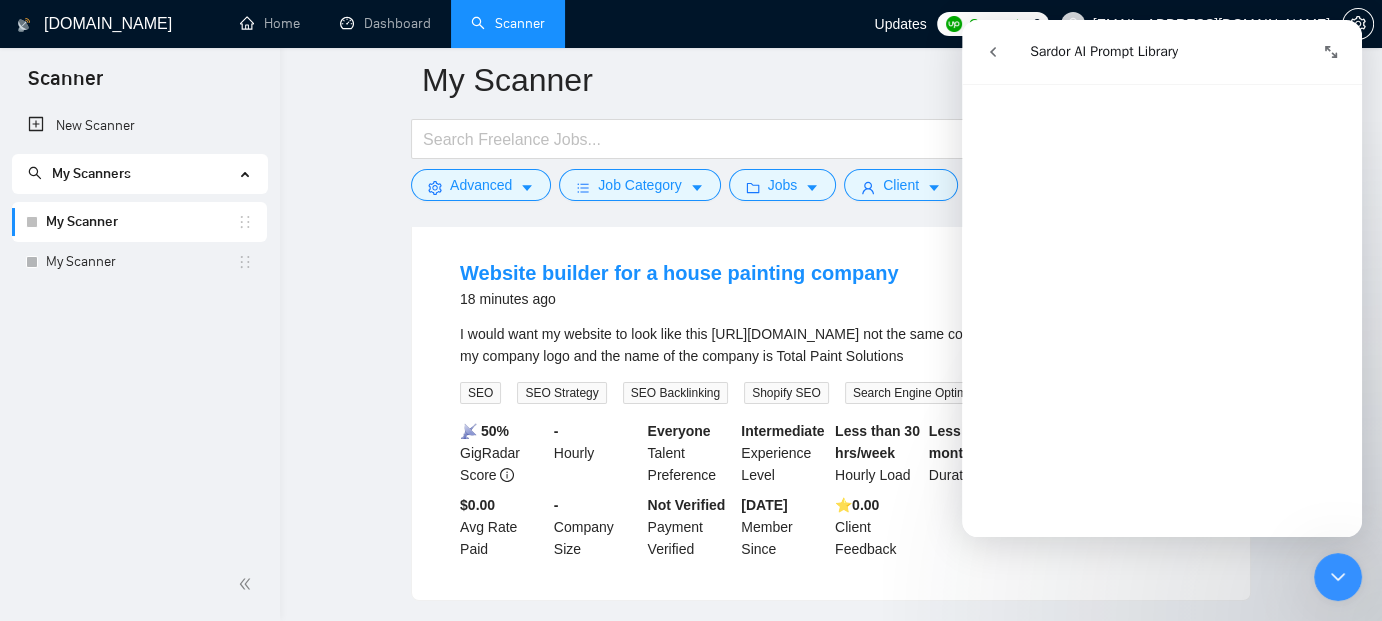 scroll, scrollTop: 1410, scrollLeft: 0, axis: vertical 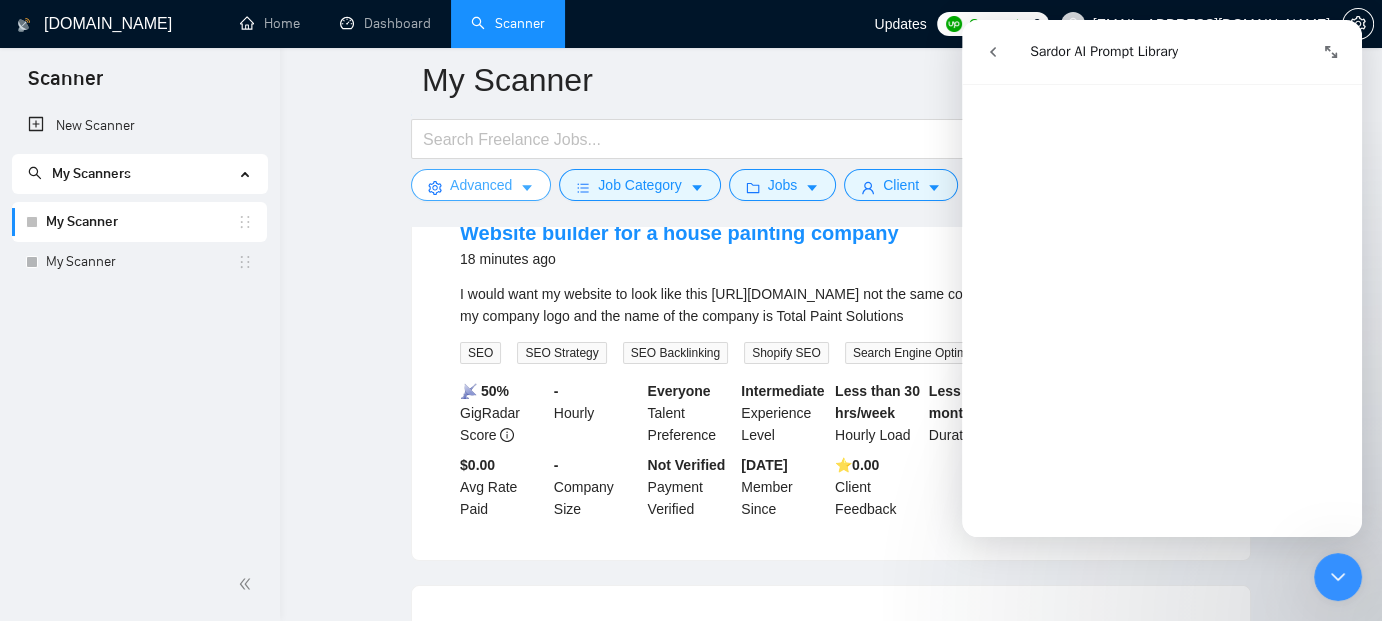 click on "Advanced" at bounding box center (481, 185) 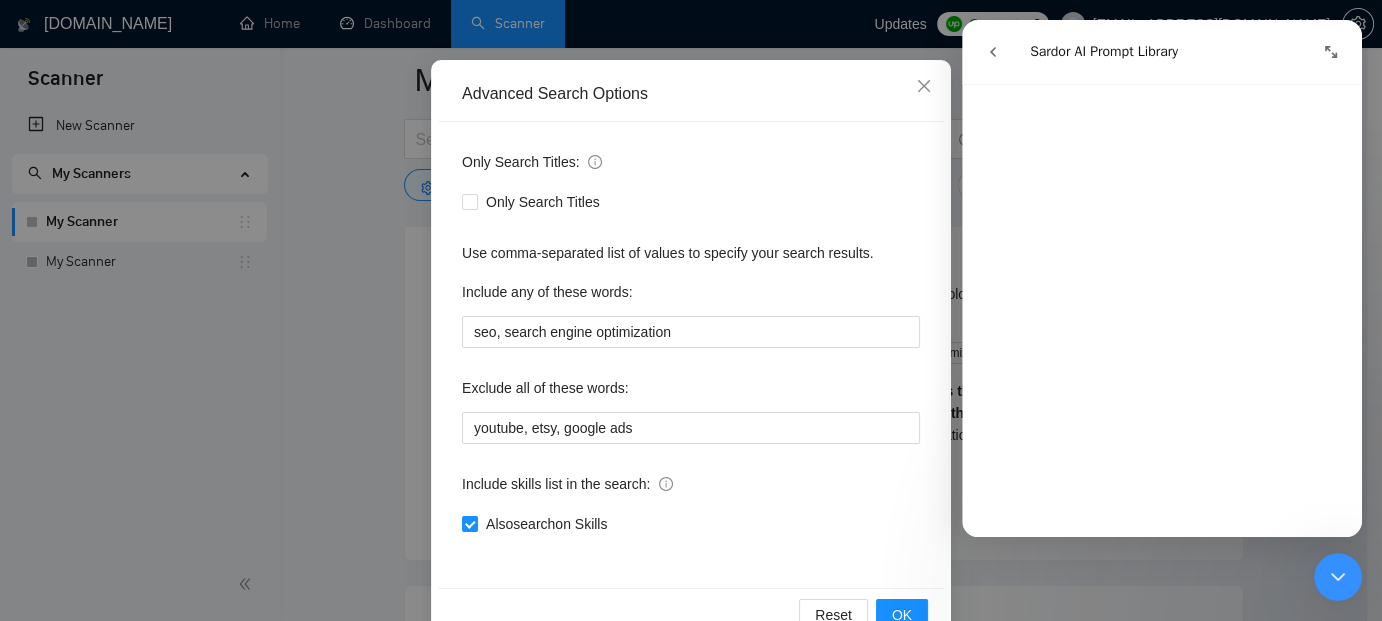 scroll, scrollTop: 210, scrollLeft: 0, axis: vertical 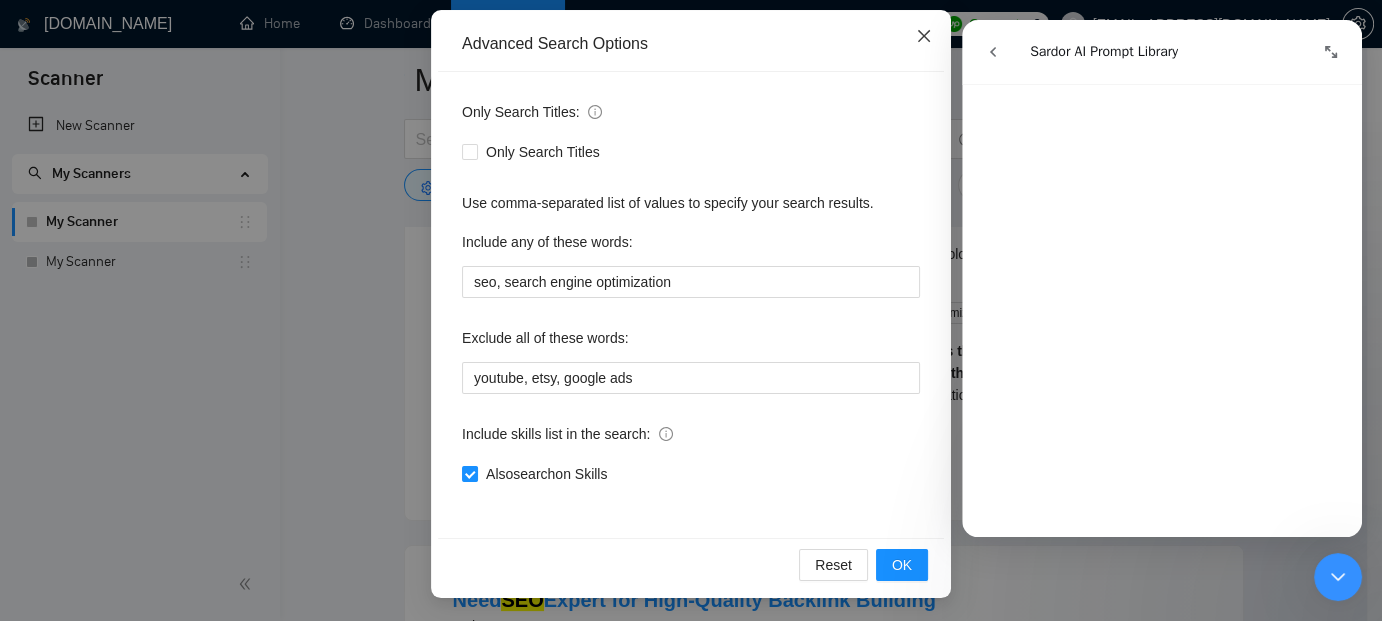 click 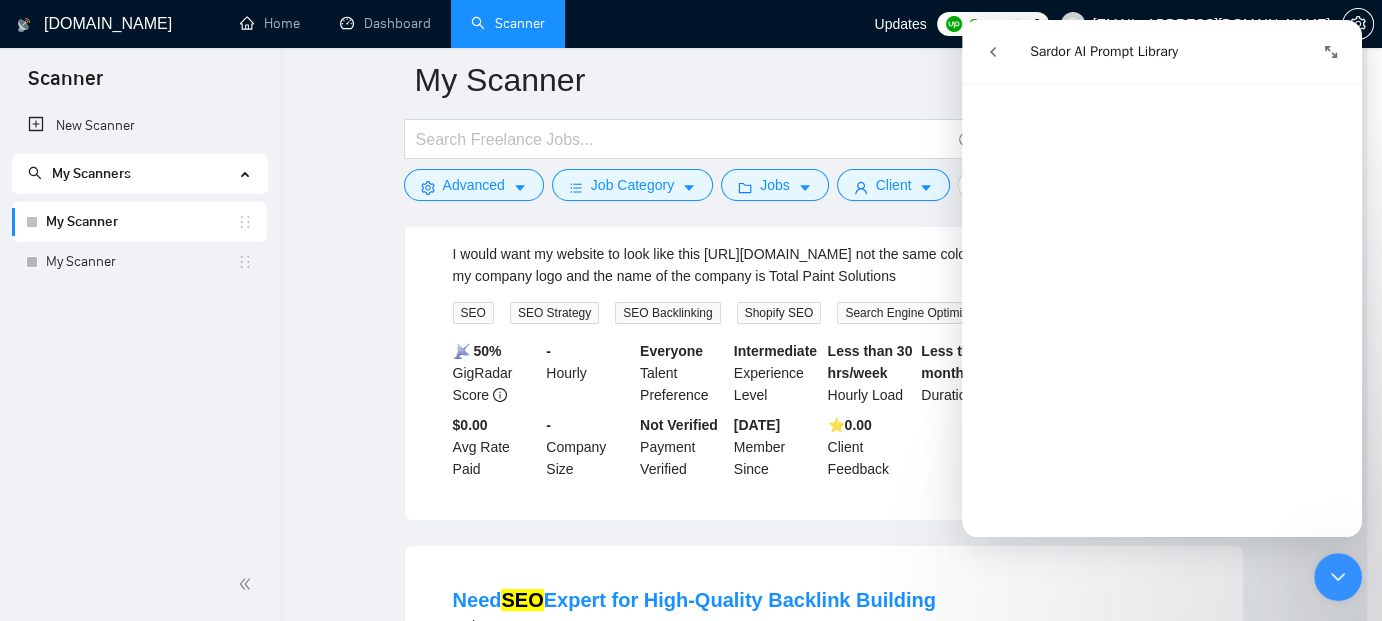 scroll, scrollTop: 110, scrollLeft: 0, axis: vertical 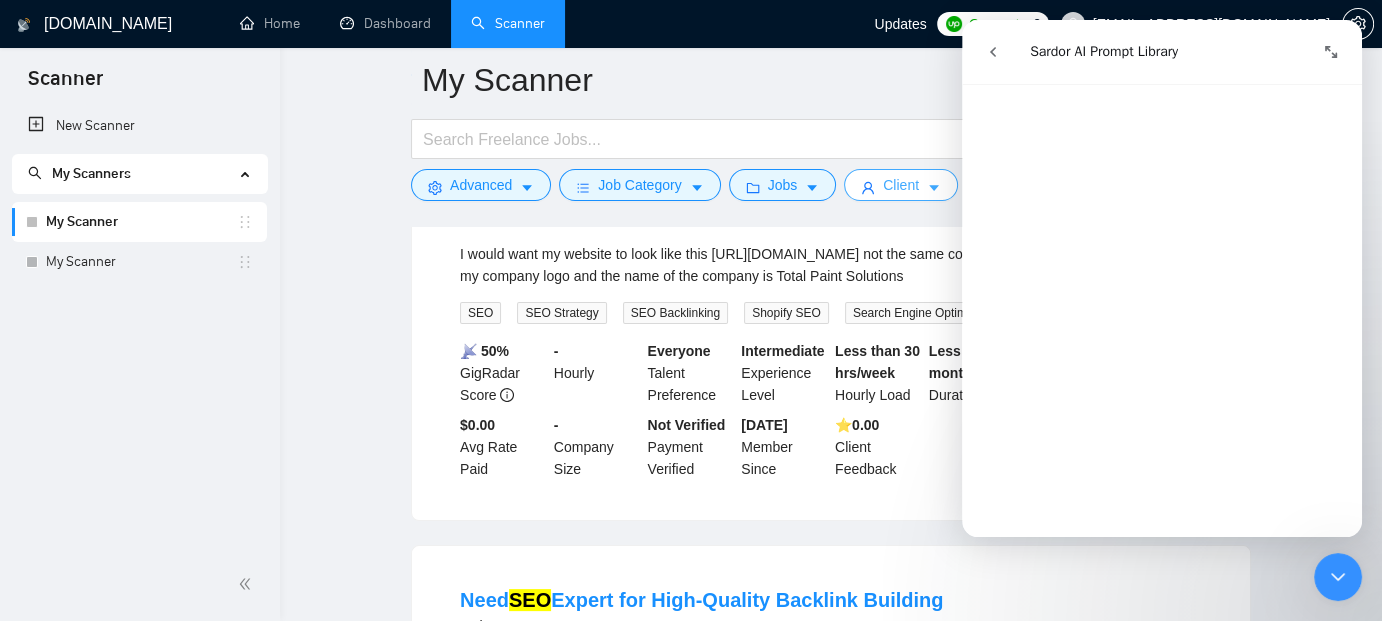 click on "Client" at bounding box center (901, 185) 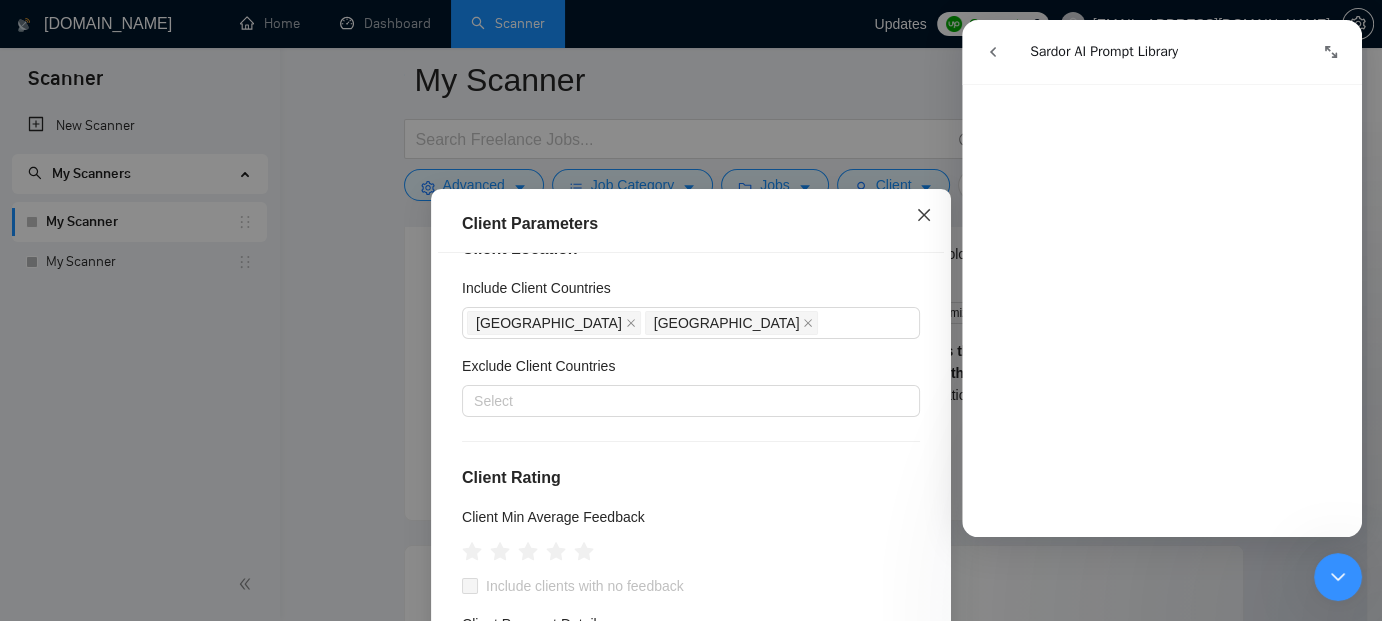 click at bounding box center (924, 216) 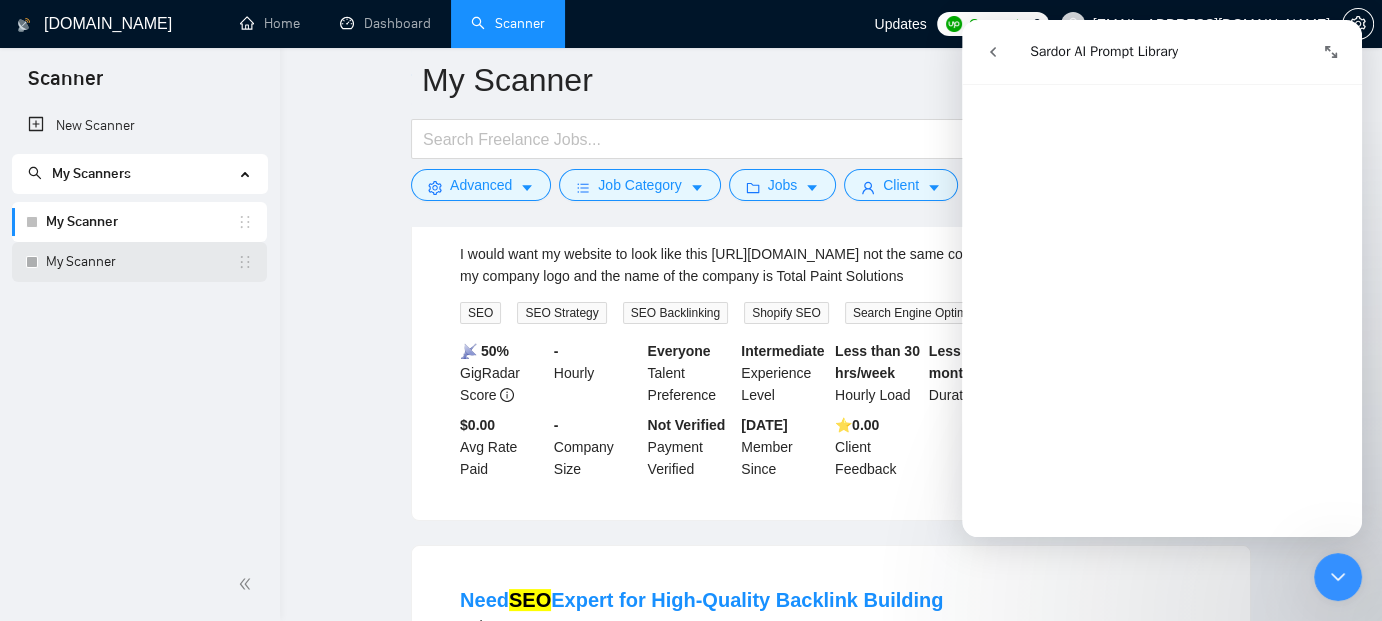 click on "My Scanner" at bounding box center (141, 262) 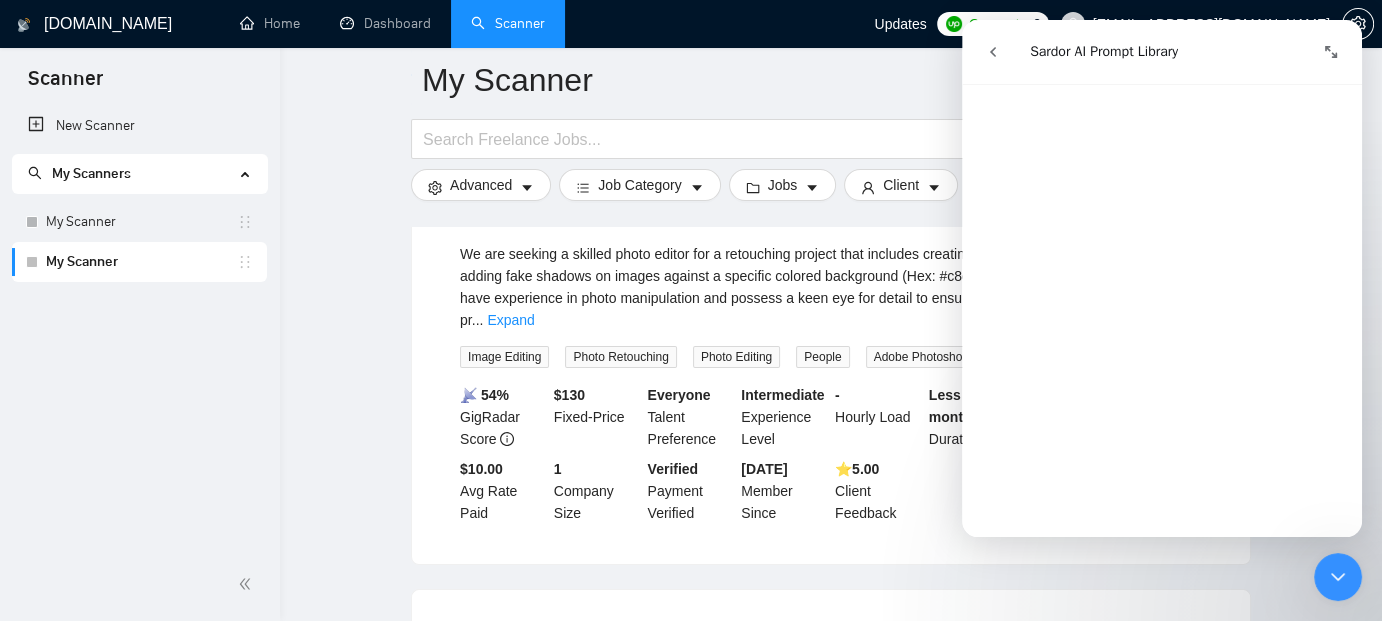 click 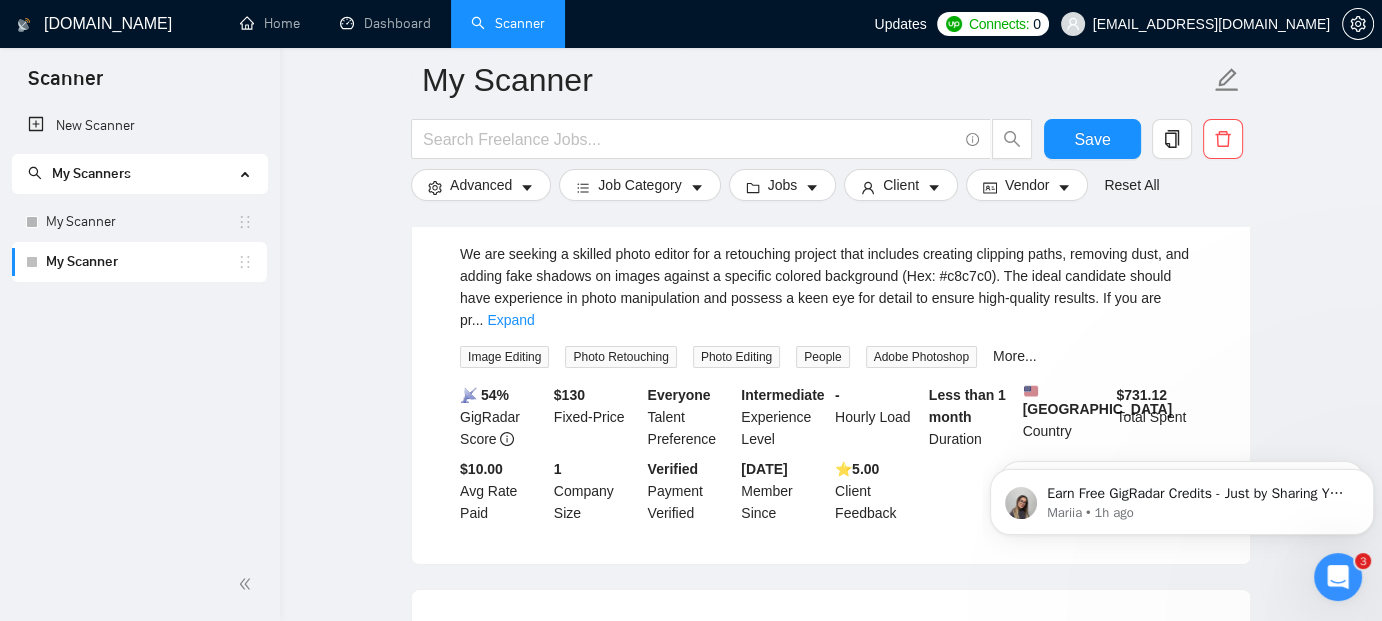 scroll, scrollTop: 0, scrollLeft: 0, axis: both 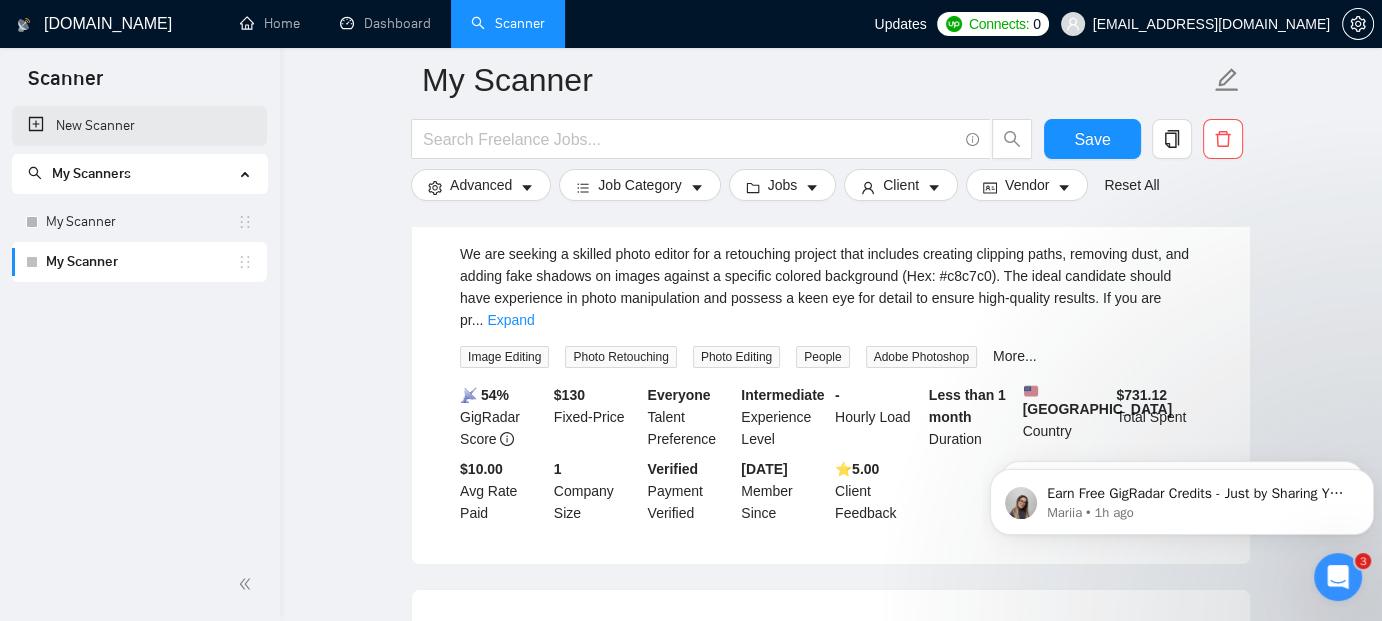 click on "New Scanner" at bounding box center (139, 126) 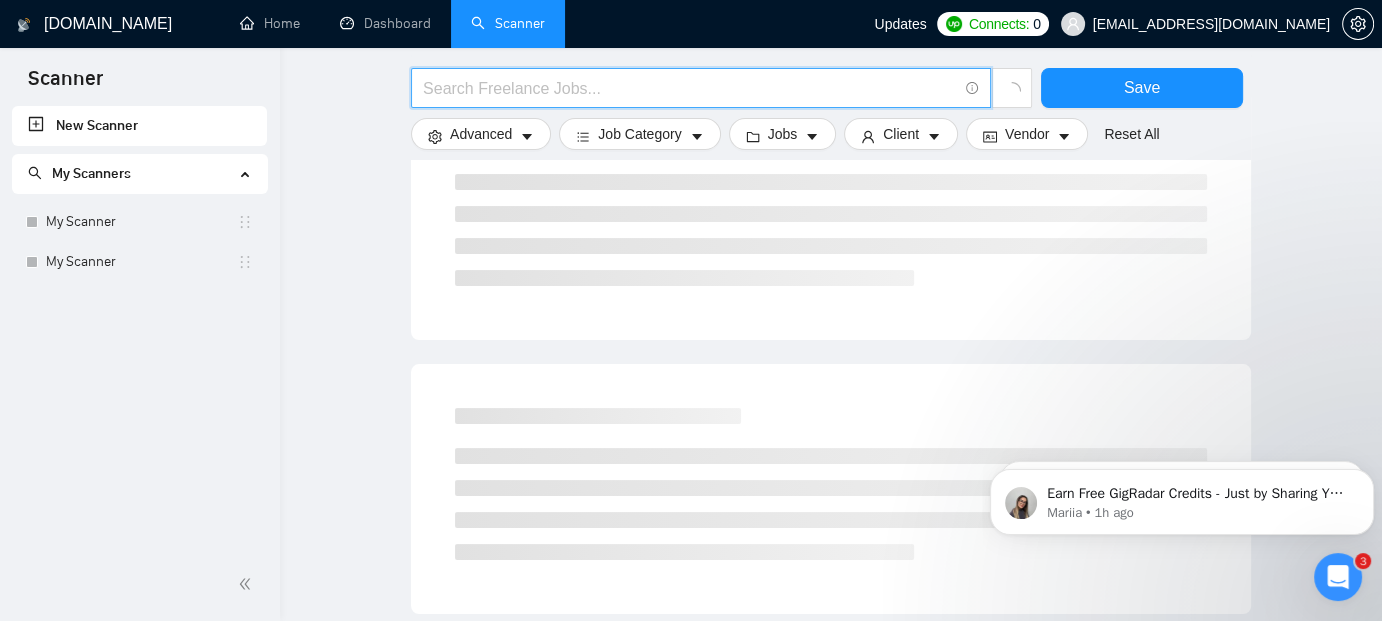 click at bounding box center (690, 88) 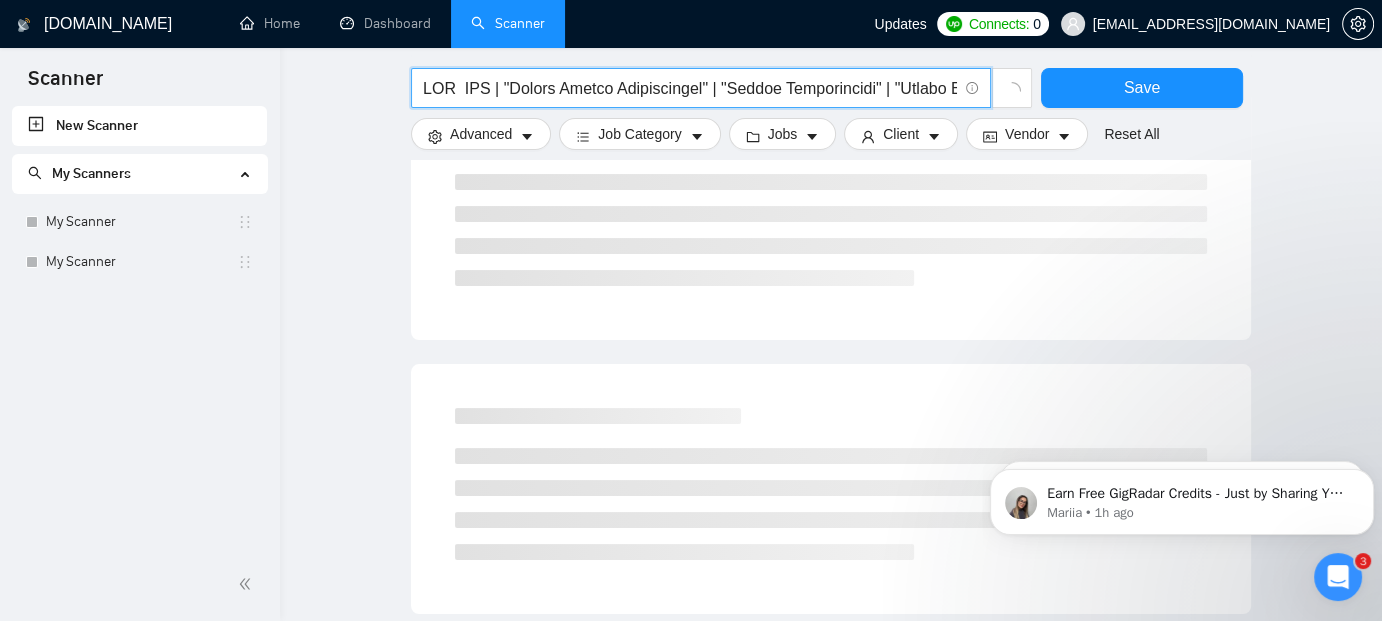 scroll, scrollTop: 0, scrollLeft: 58069, axis: horizontal 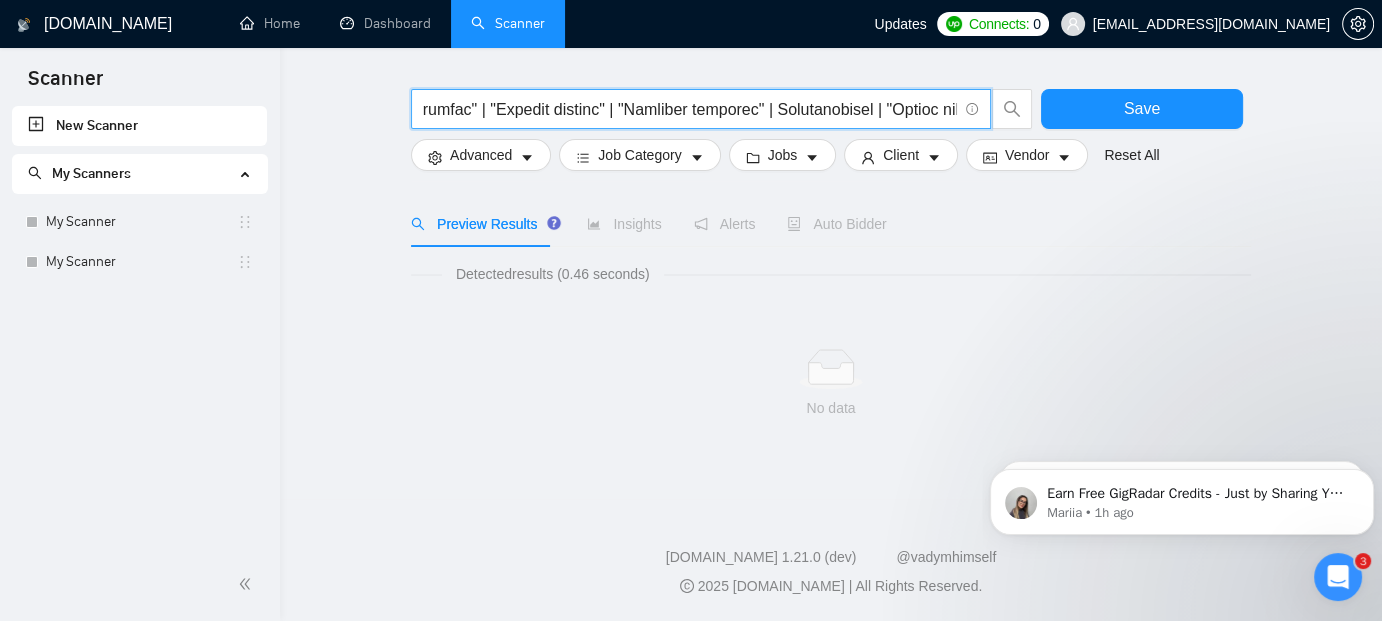 type on "LOR  IPS | "Dolors Ametco Adipiscingel" | "Seddoe Temporincidi" | "Utlabo Etdolo Magnaaliq" | "Enimadm Veniamquisno"    Ex ullamcolabo nisi:     💡Aliqu & Exeacom  consequ | (duisa*) | irureinr | volu | velitesseci | fug | null | pariat | Excepteurs | Occaecatc  💡 Nonpro/Suntcu  "quioff deser" | "mollit animide" | "laboru perspiciat" | undeom | Istenatus | Errorv | "Accusantium" | "Dolor laud/totam" | (Rema*) | Eaqueipsa | "Quaea illoi" | "Verita quasiarchi" | "Beataevitae dictaexp" | "Nemoenimip quiavolu" | "Aspernaturaut oditfugi" | "Conse magnido" | "Eosra sequine" | "Nequepor quisquamd" | "Adip numquam" | "Eiusm tempor" | "Incidun magna" | "Quae etiamminu" | "Solutano-elige optioc"  💡nIhilimpe  (QuOpla | "fa poss" | "assumenda repellen" | "temporib aut" | "quibusdam officiisde" | "r-necessit" | "saepee voluptat" | "repudi recusand" | "itaquee hictenetu" | "sapiente delectus" | "reiciend voluptatib maiore" | "aliasperf doloribu" | "asperi repella" | "minimn exercitati" | "ullamco suscip" | "laboriosa ali..." 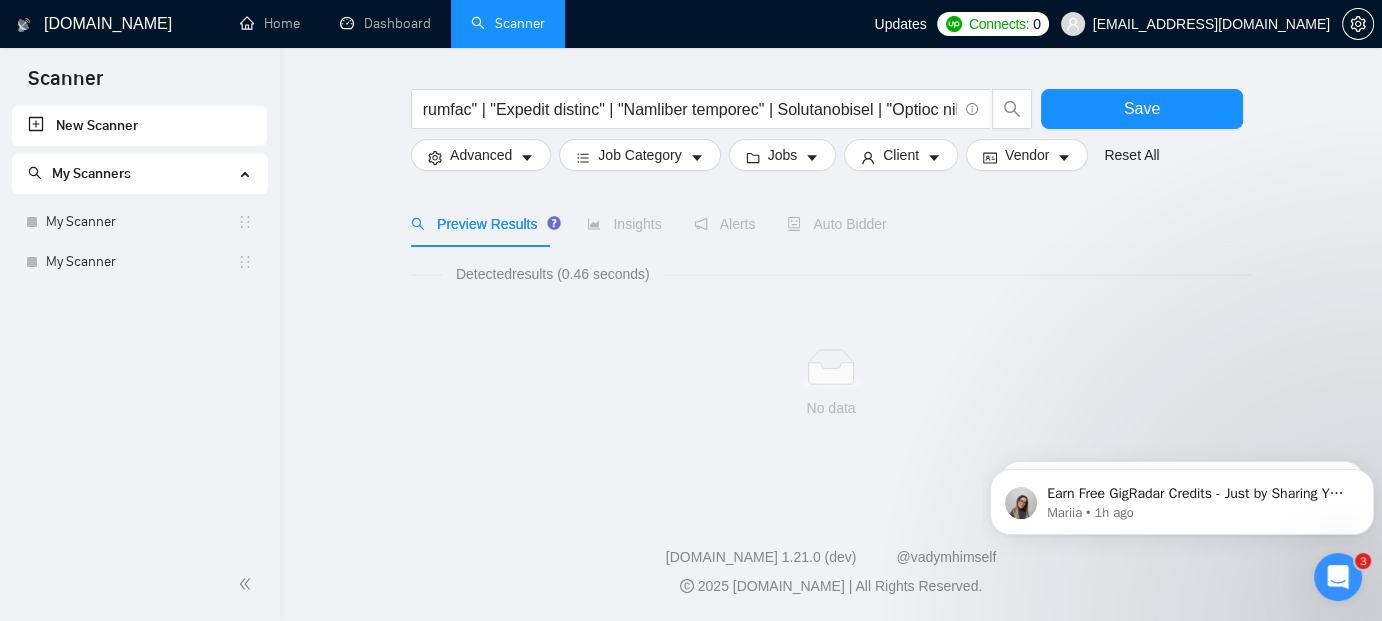 scroll, scrollTop: 0, scrollLeft: 0, axis: both 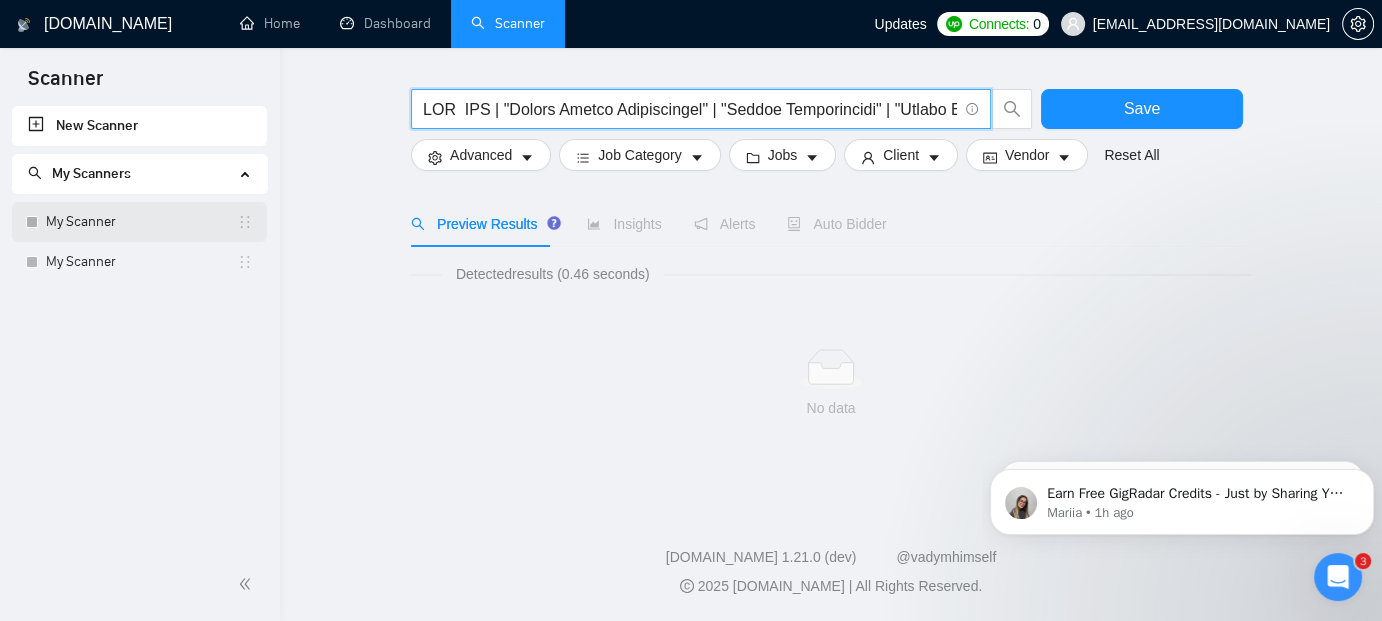click on "My Scanner" at bounding box center [141, 222] 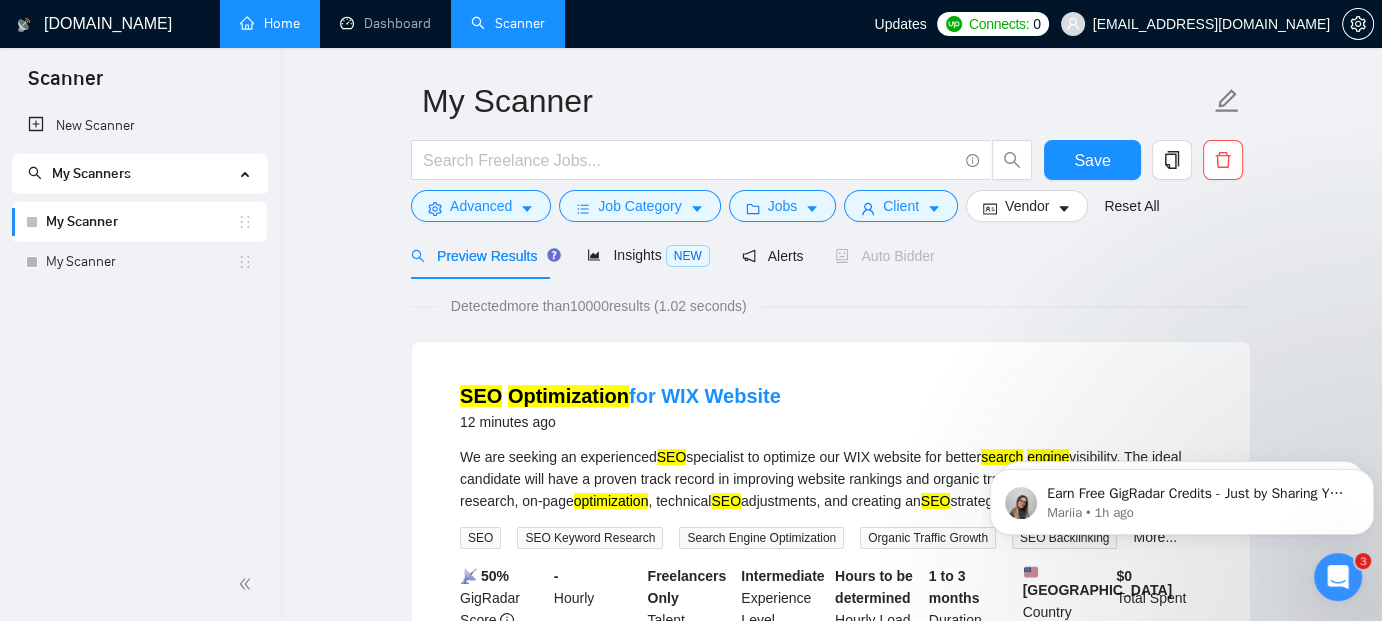 click on "Home" at bounding box center [270, 23] 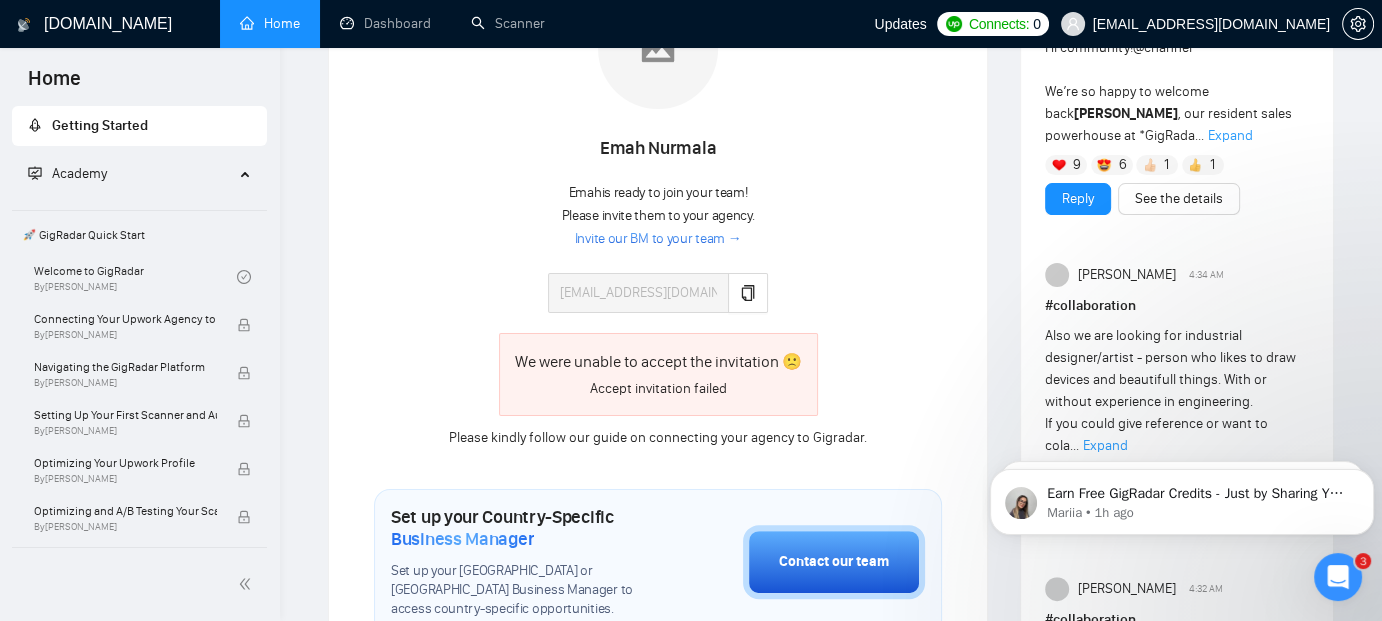 scroll, scrollTop: 426, scrollLeft: 0, axis: vertical 